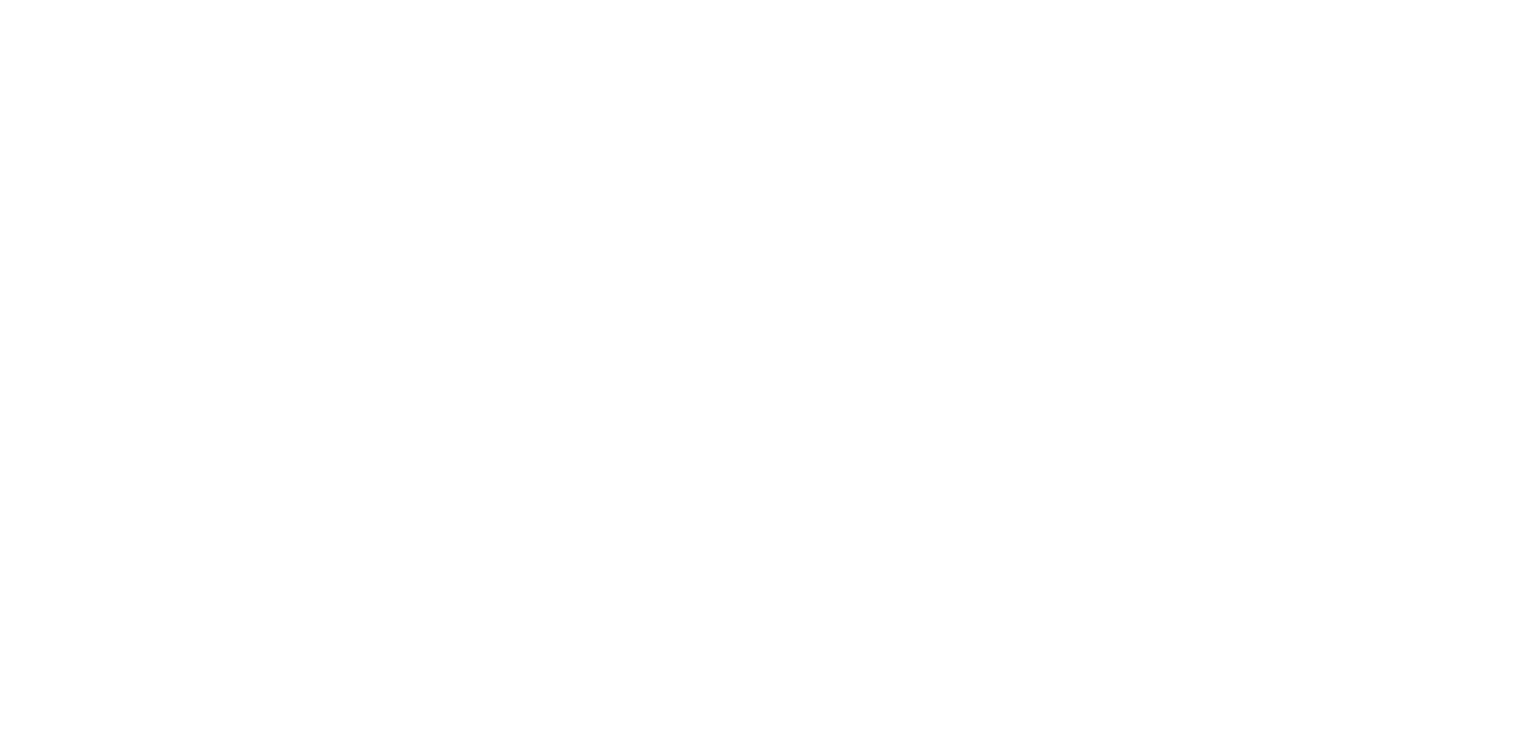 scroll, scrollTop: 0, scrollLeft: 0, axis: both 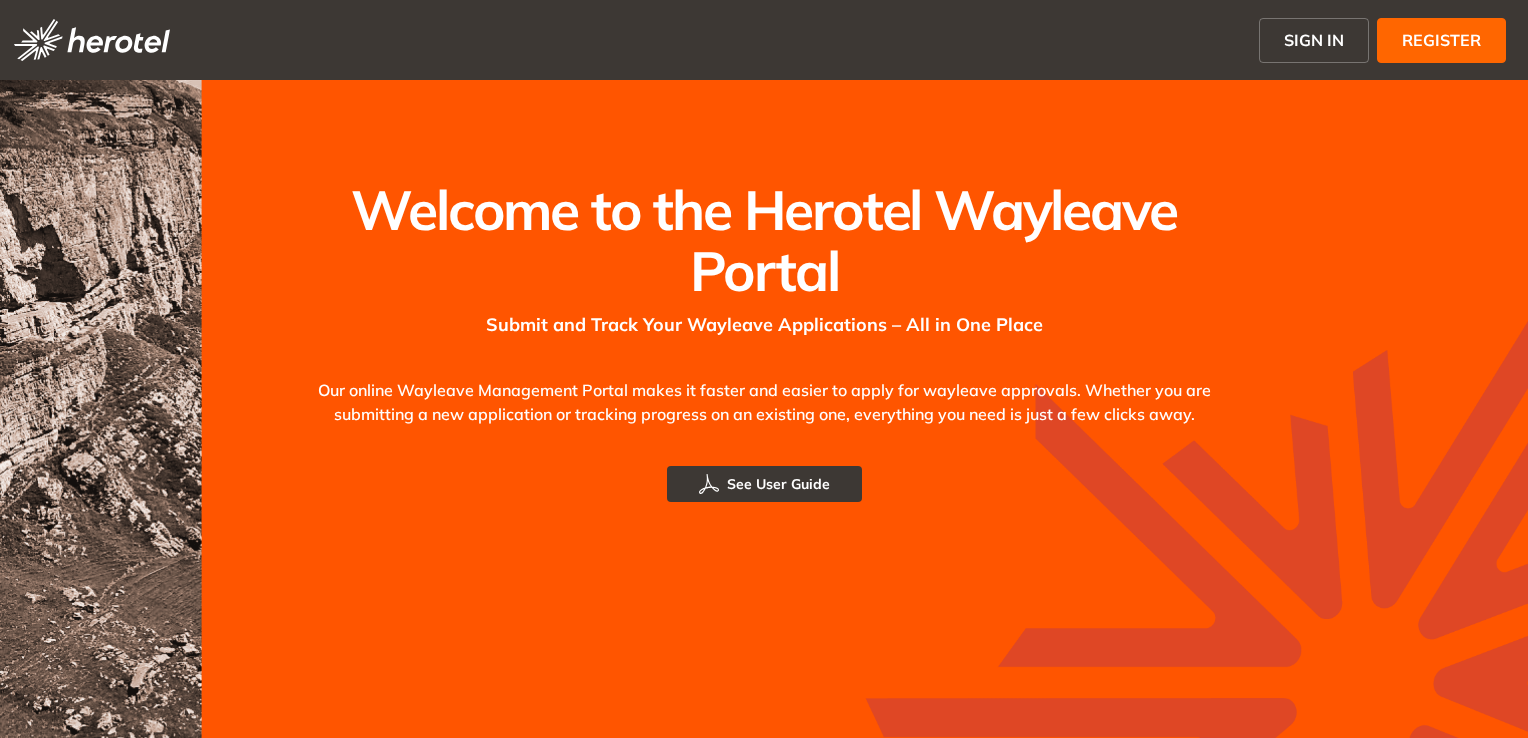 click on "SIGN IN" at bounding box center (1314, 40) 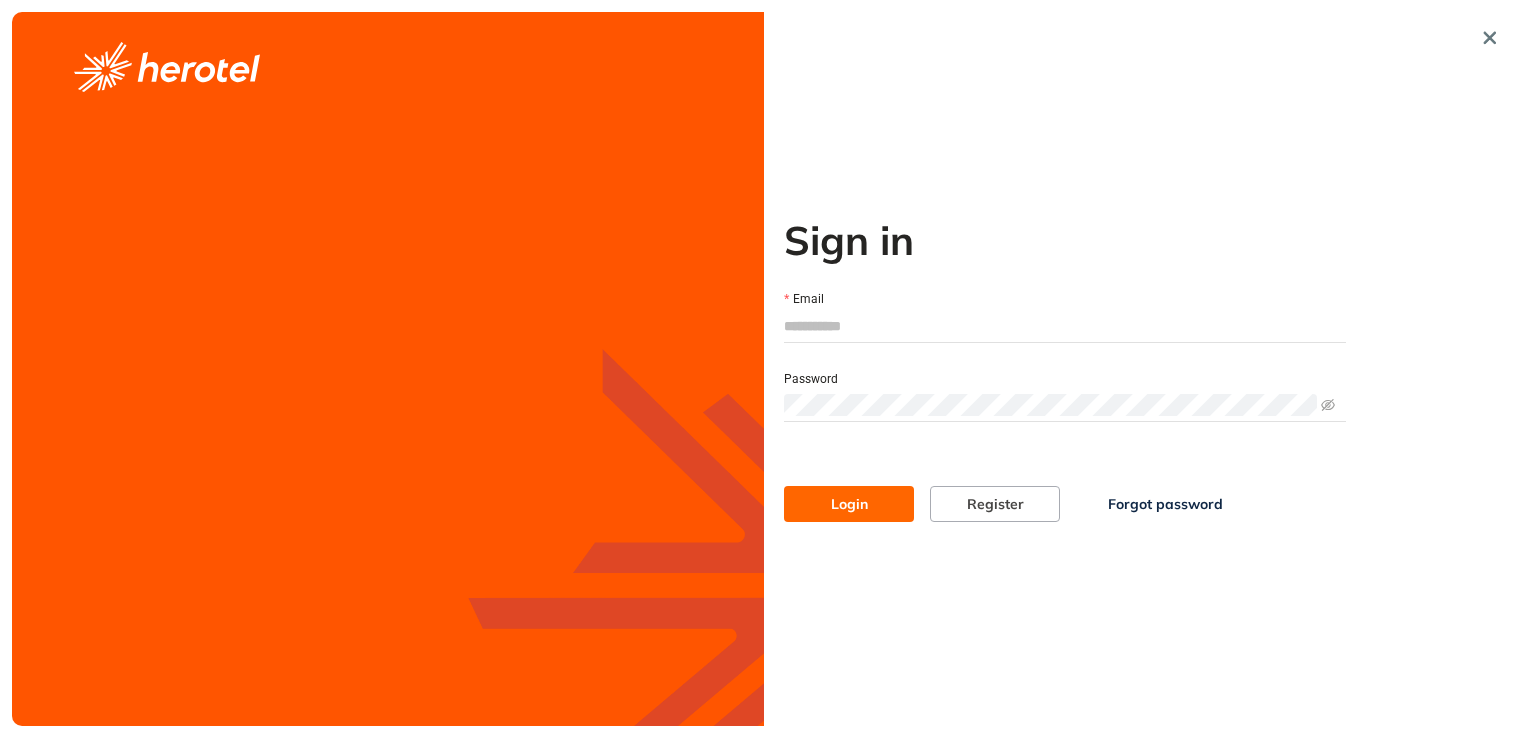 click on "Email" at bounding box center [1065, 326] 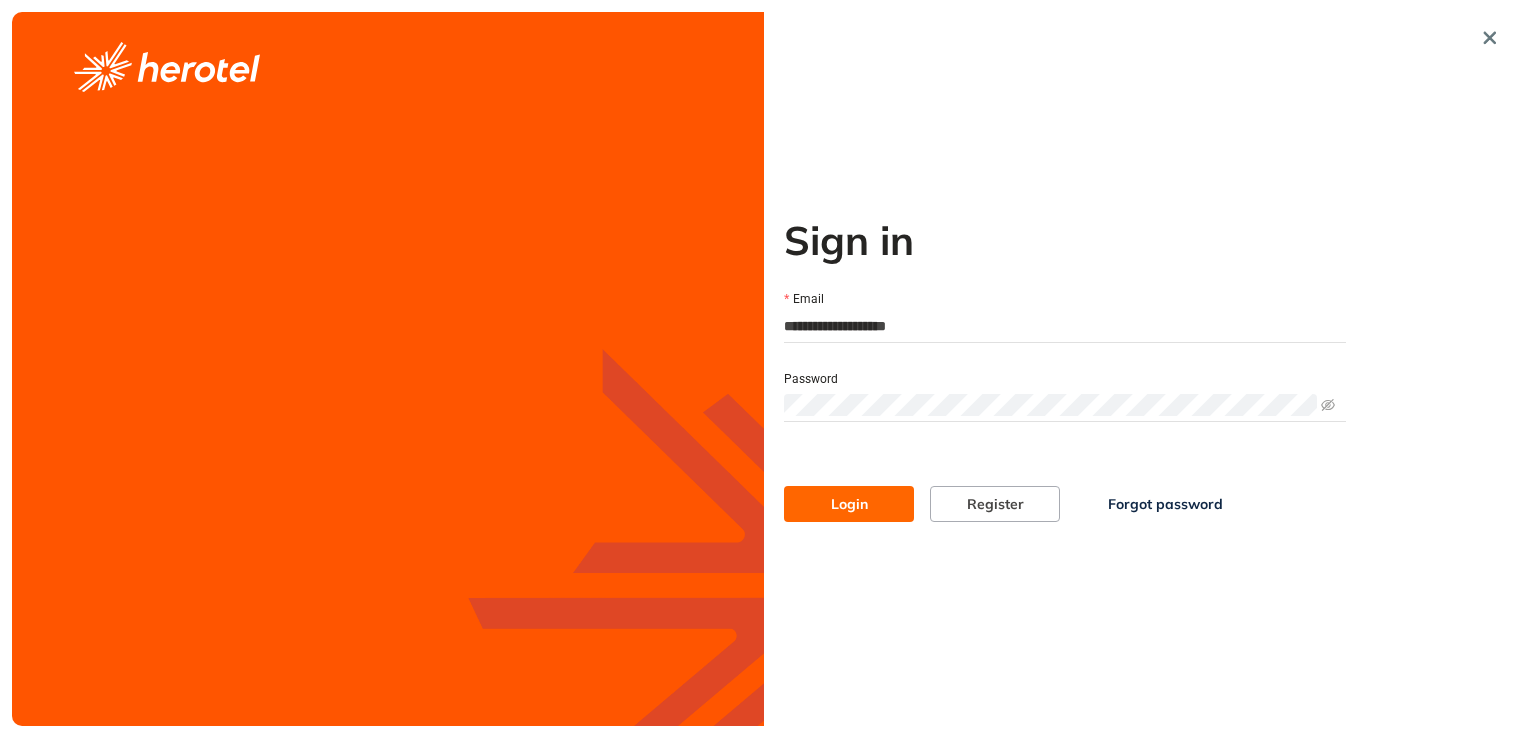 drag, startPoint x: 940, startPoint y: 322, endPoint x: 772, endPoint y: 324, distance: 168.0119 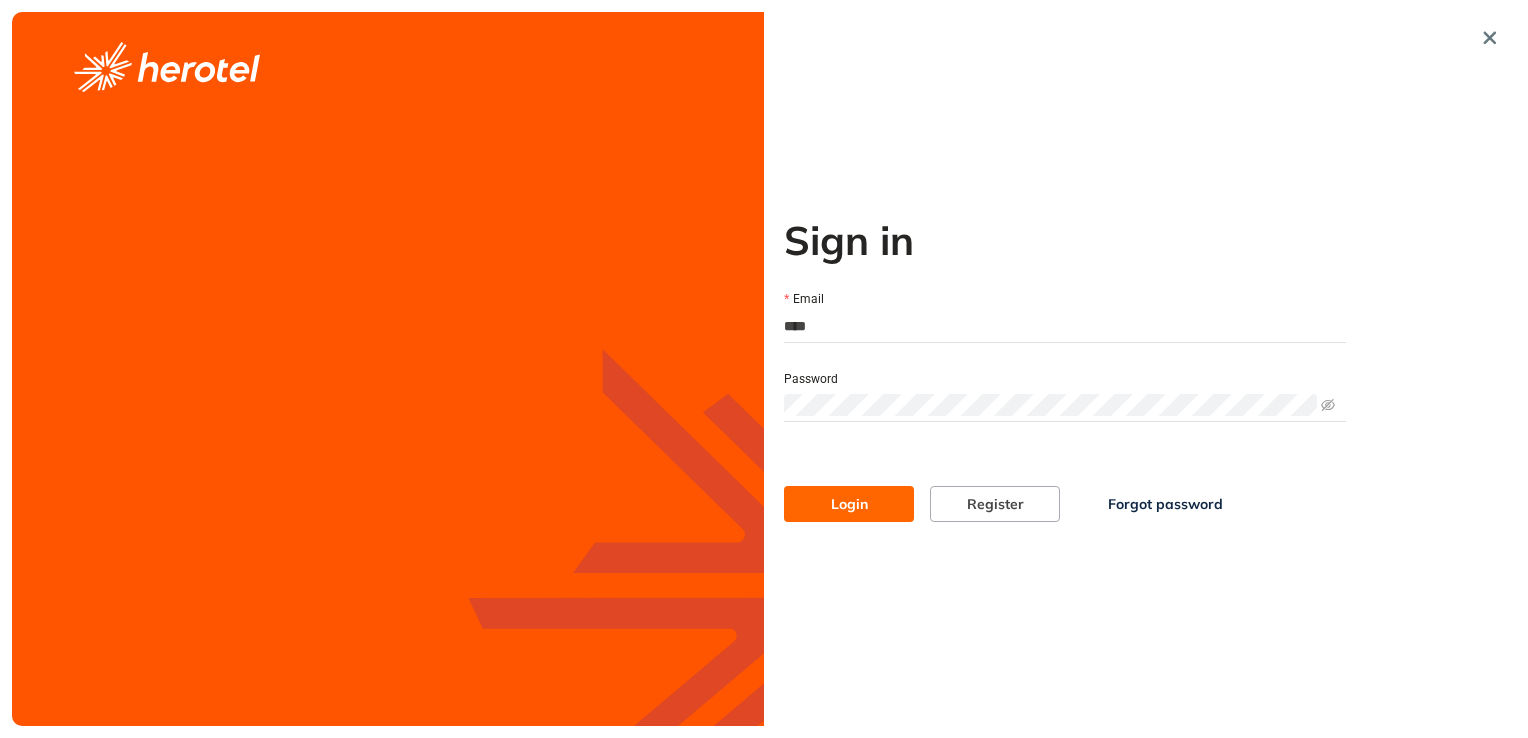 type on "**********" 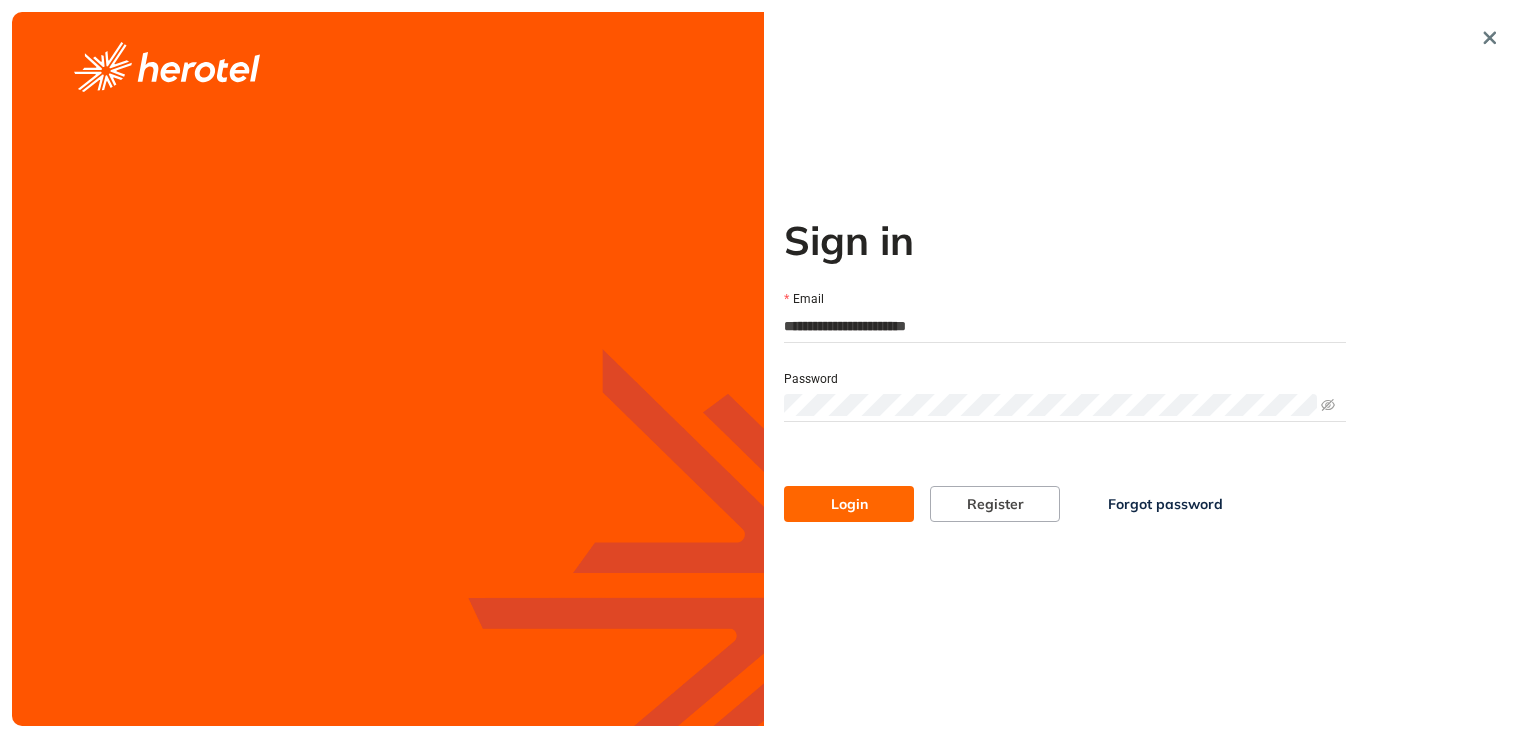 click on "Login" at bounding box center (849, 504) 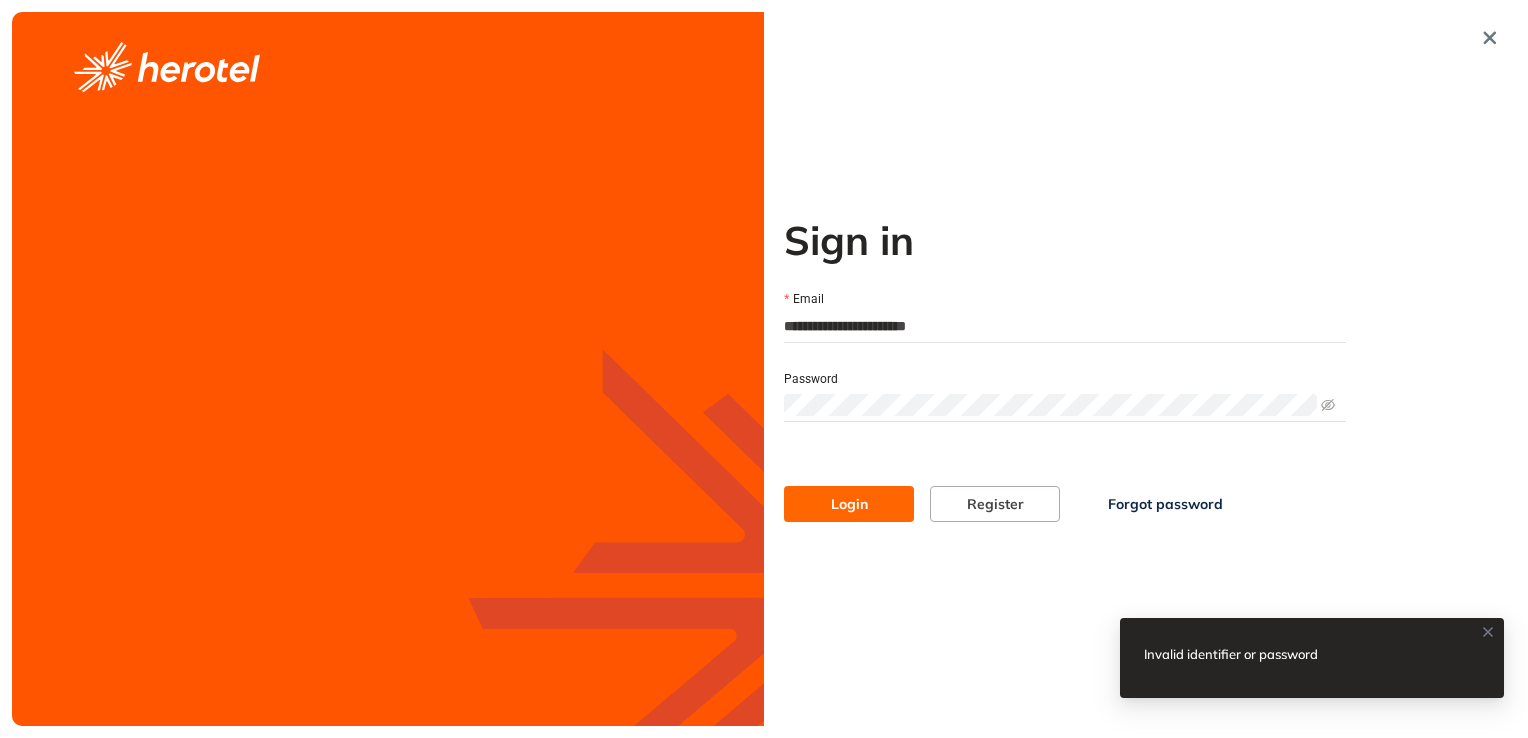click on "**********" at bounding box center (1065, 369) 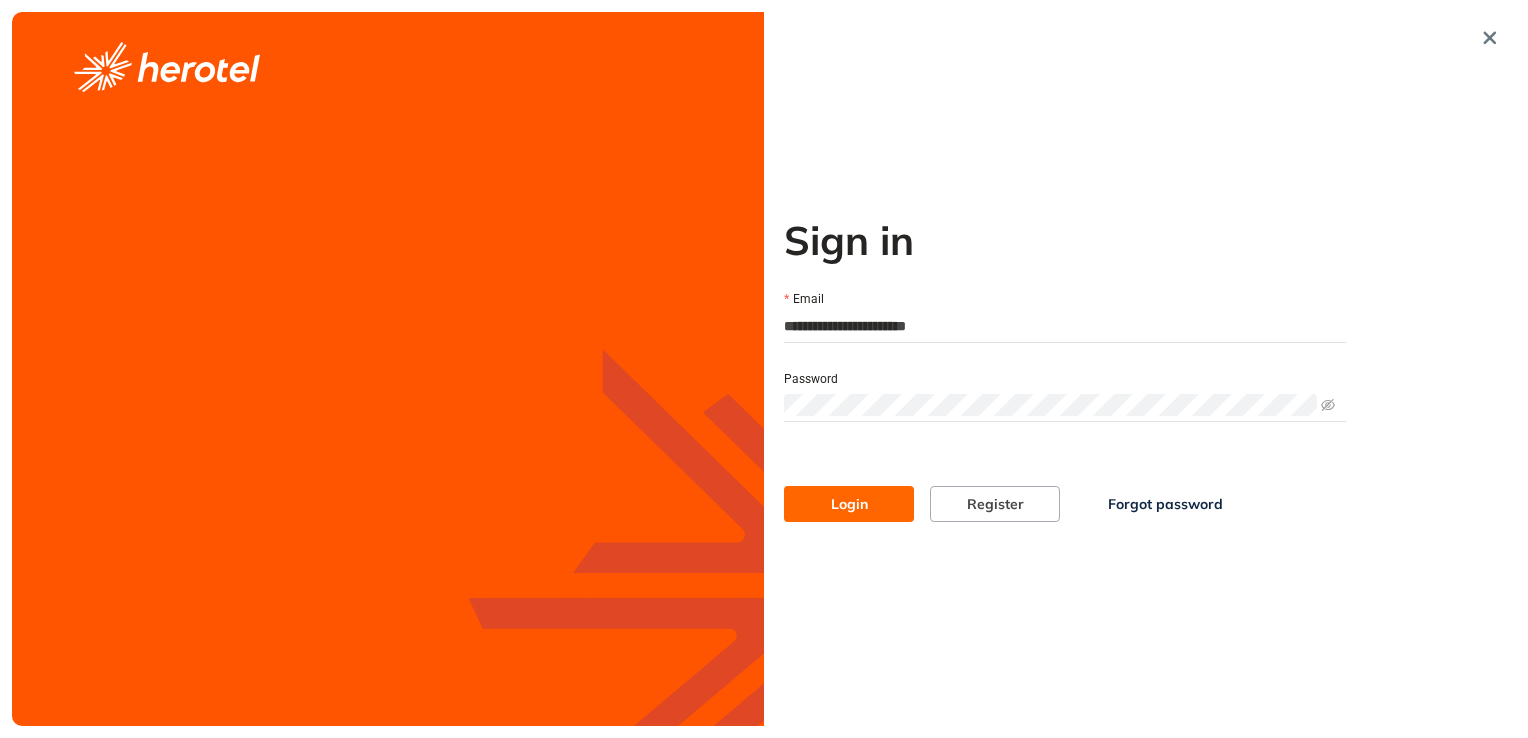 click on "Login" at bounding box center [849, 504] 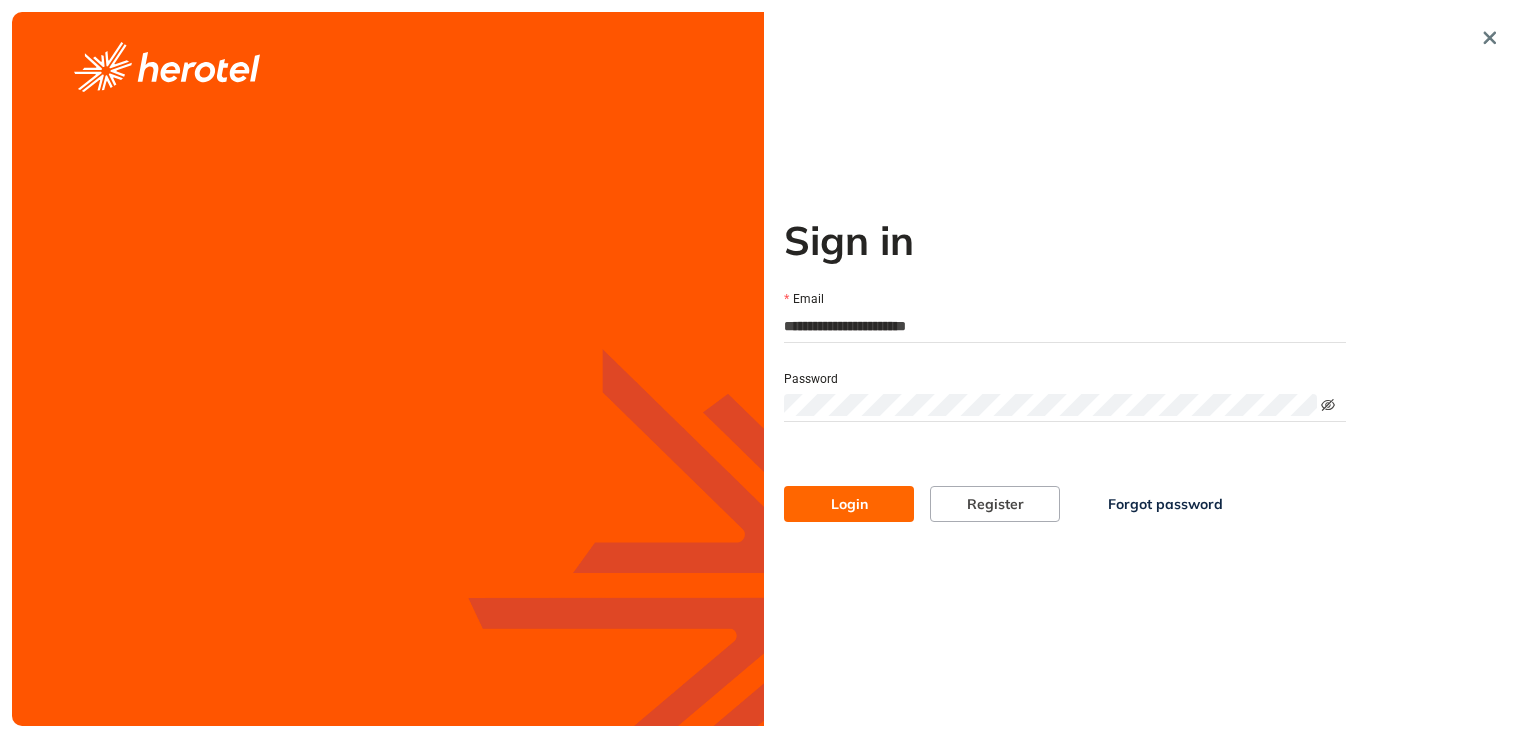 click 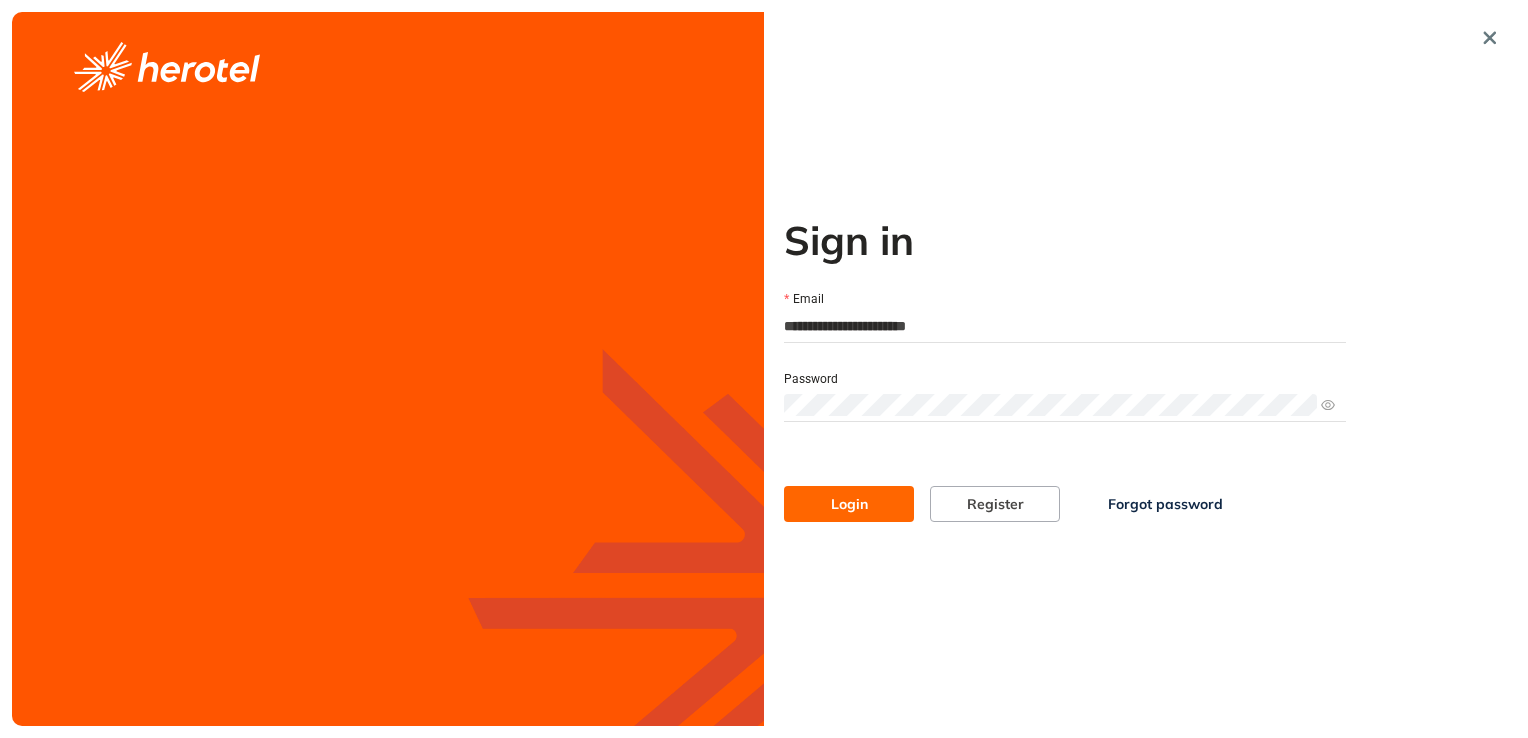 click on "Login" at bounding box center [849, 504] 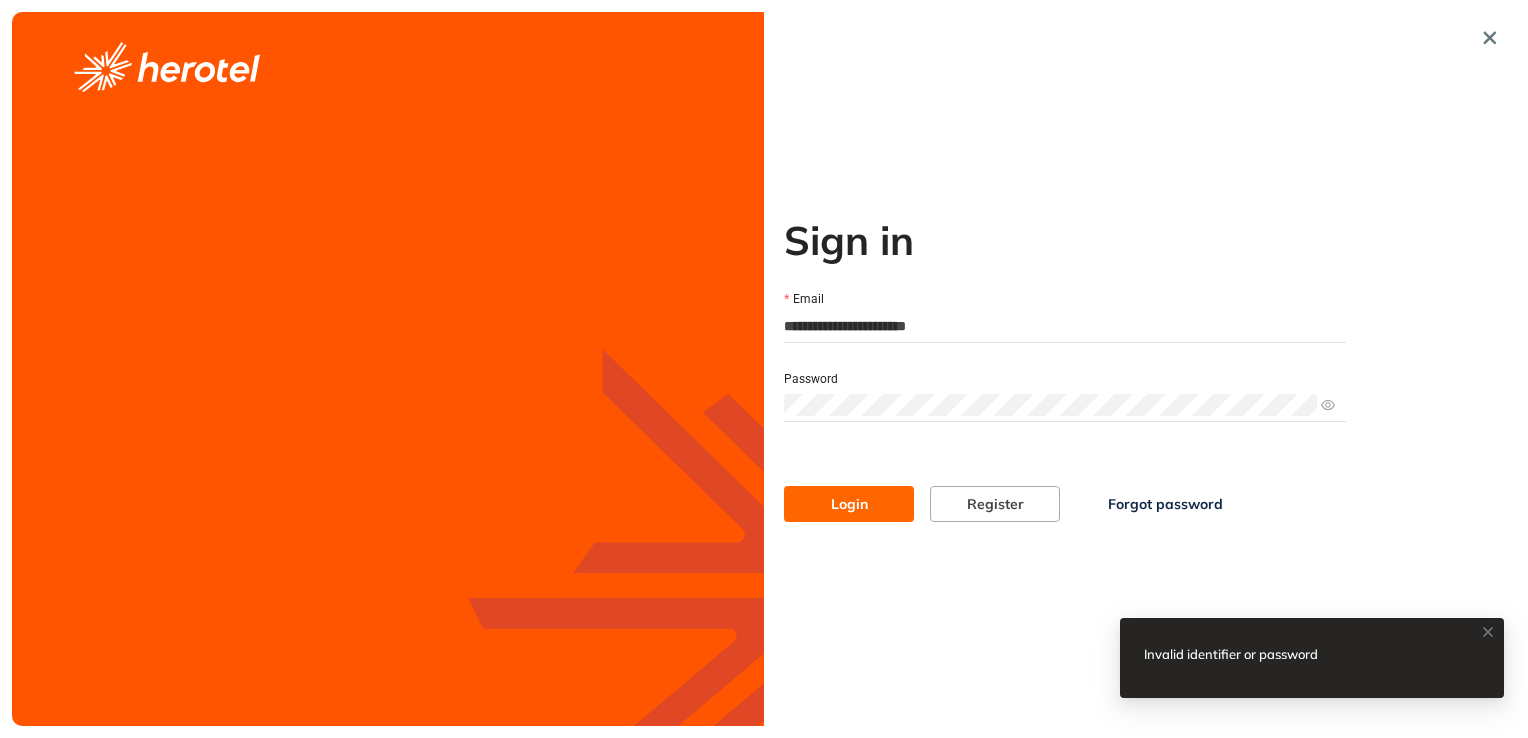 click on "Forgot password" at bounding box center [1165, 504] 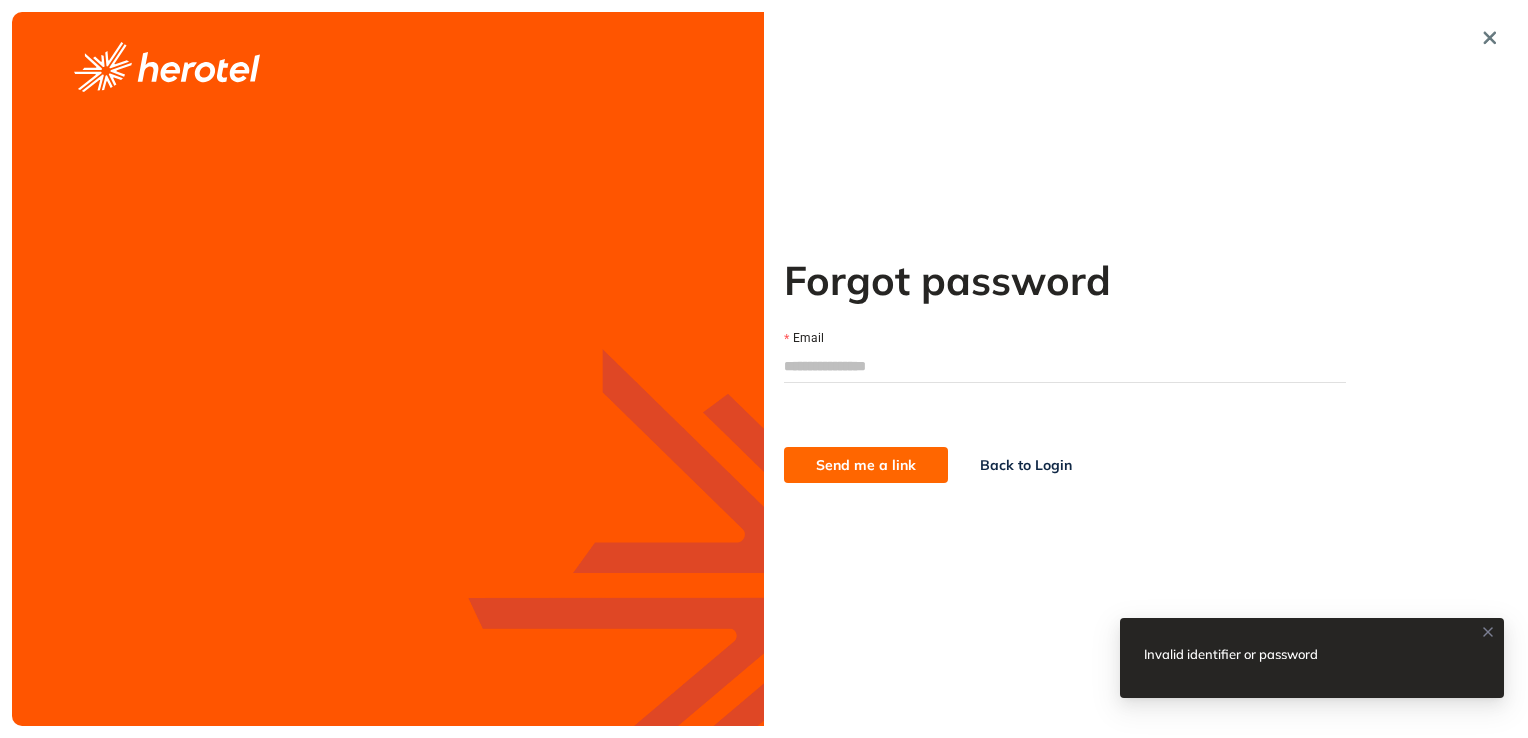 click on "Email" at bounding box center [1065, 366] 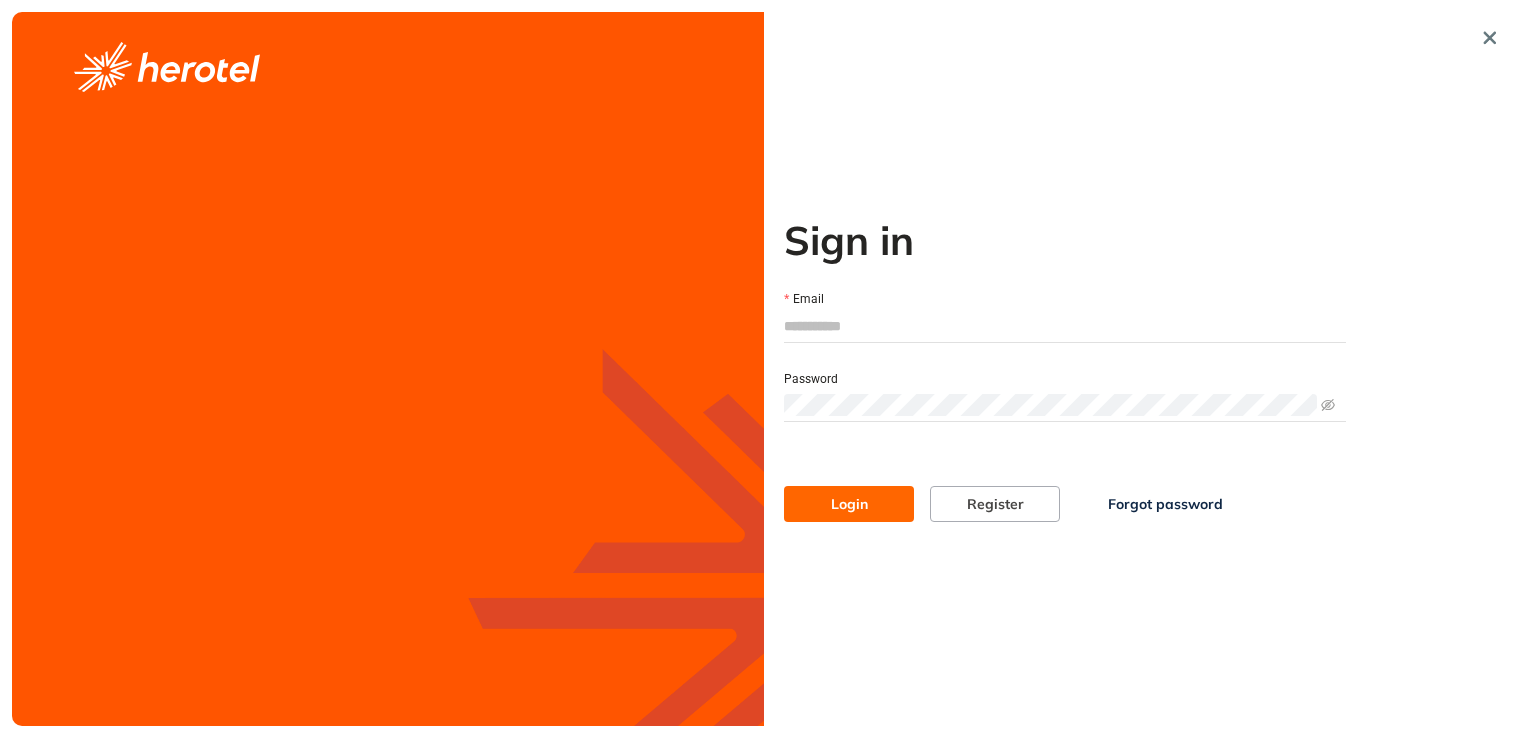 click on "Email" at bounding box center (1065, 326) 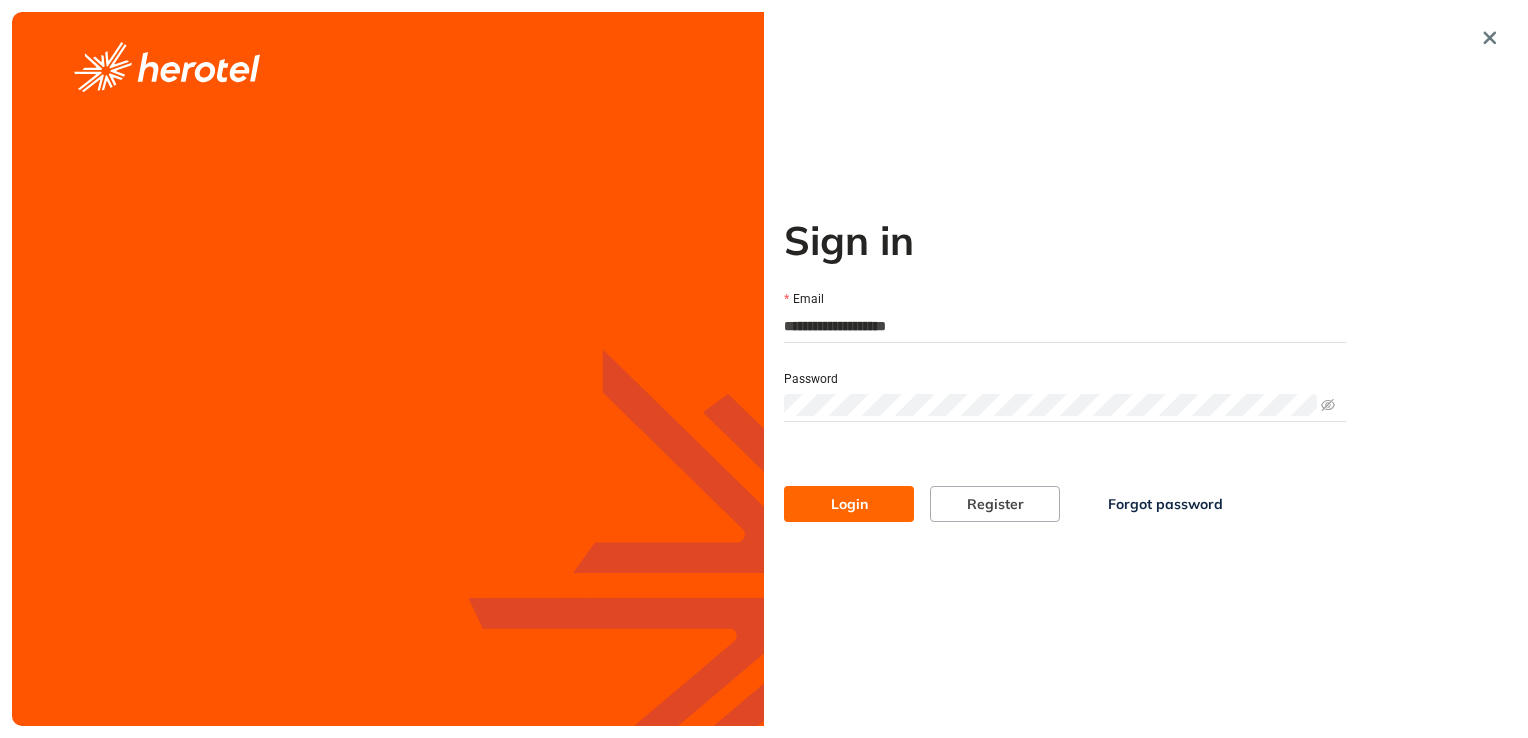 click on "**********" at bounding box center [1065, 326] 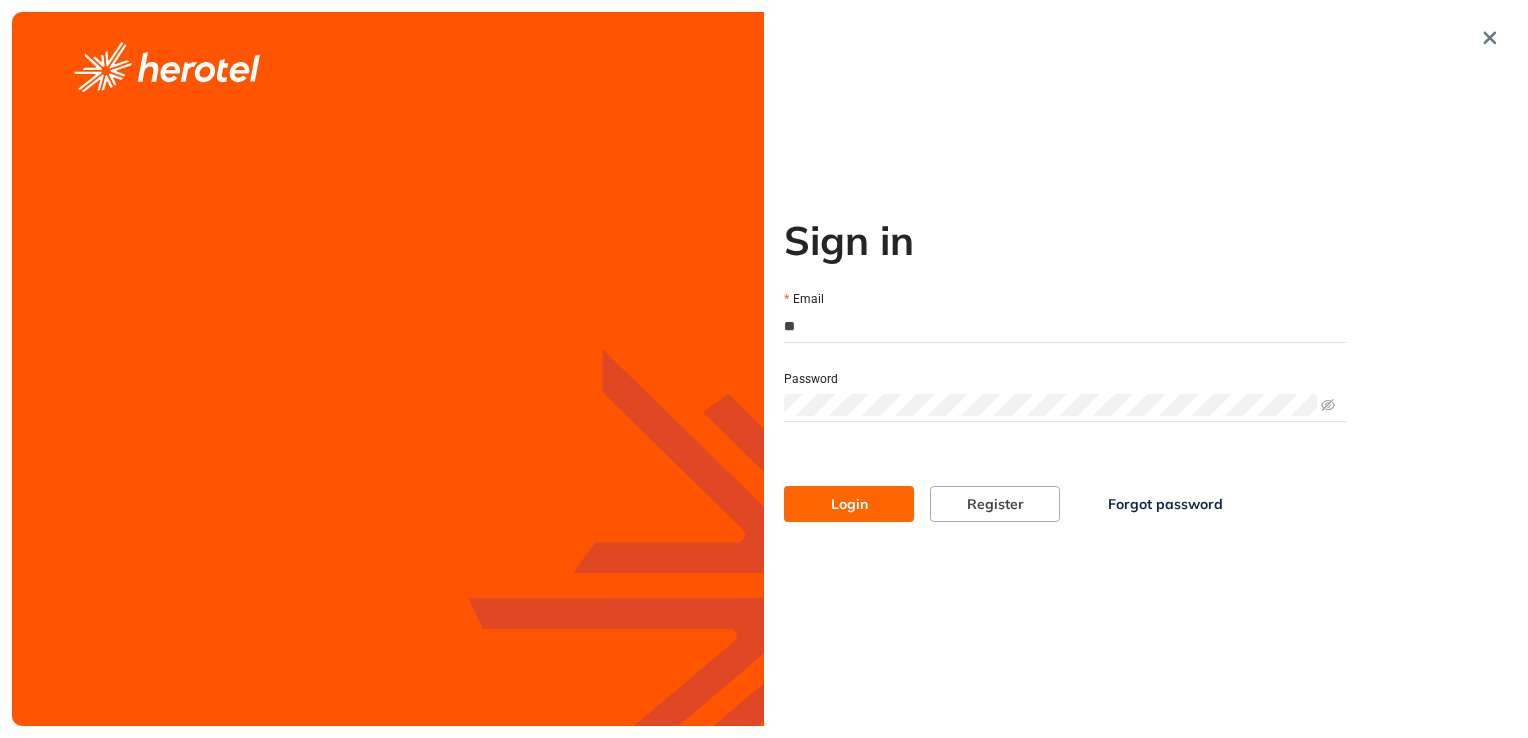 type on "*" 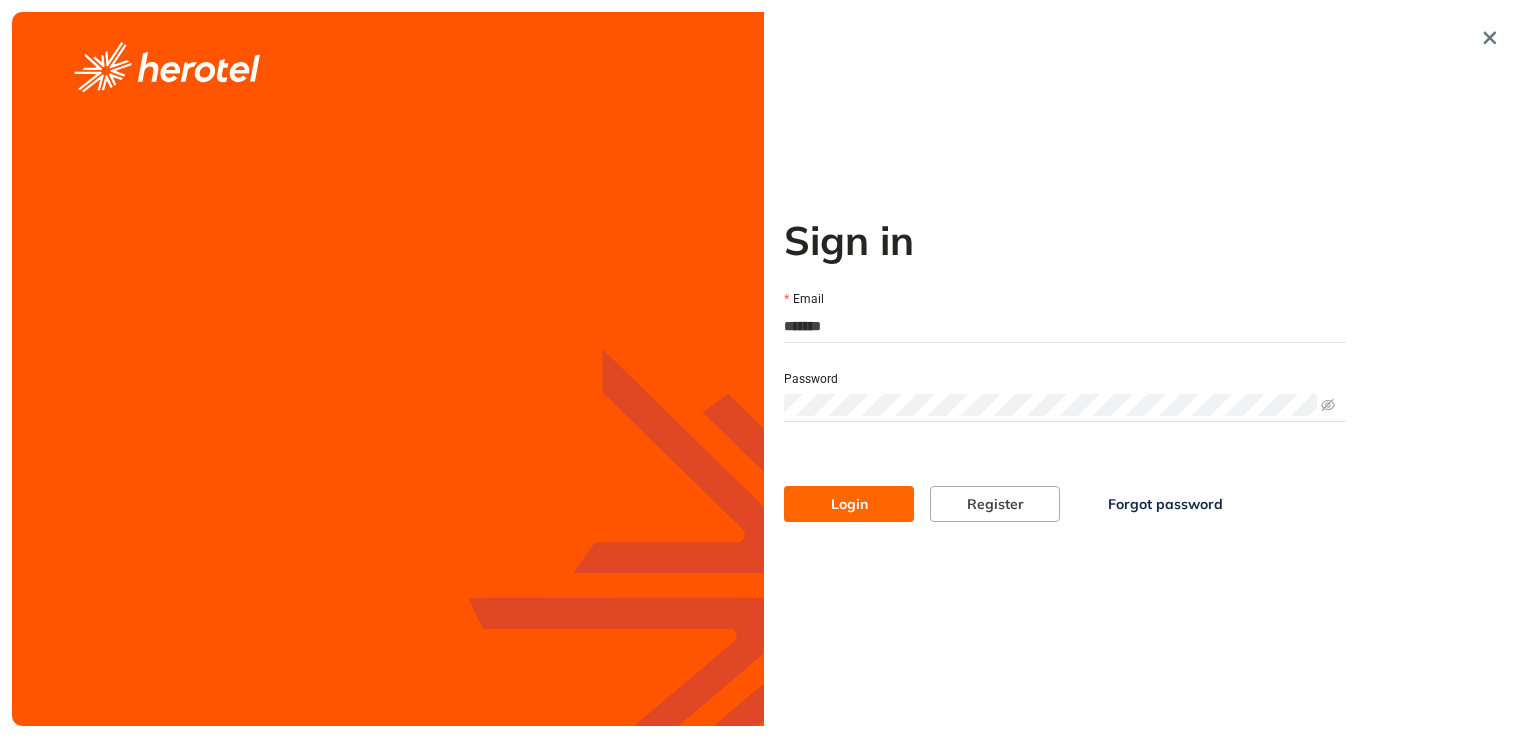 type on "**********" 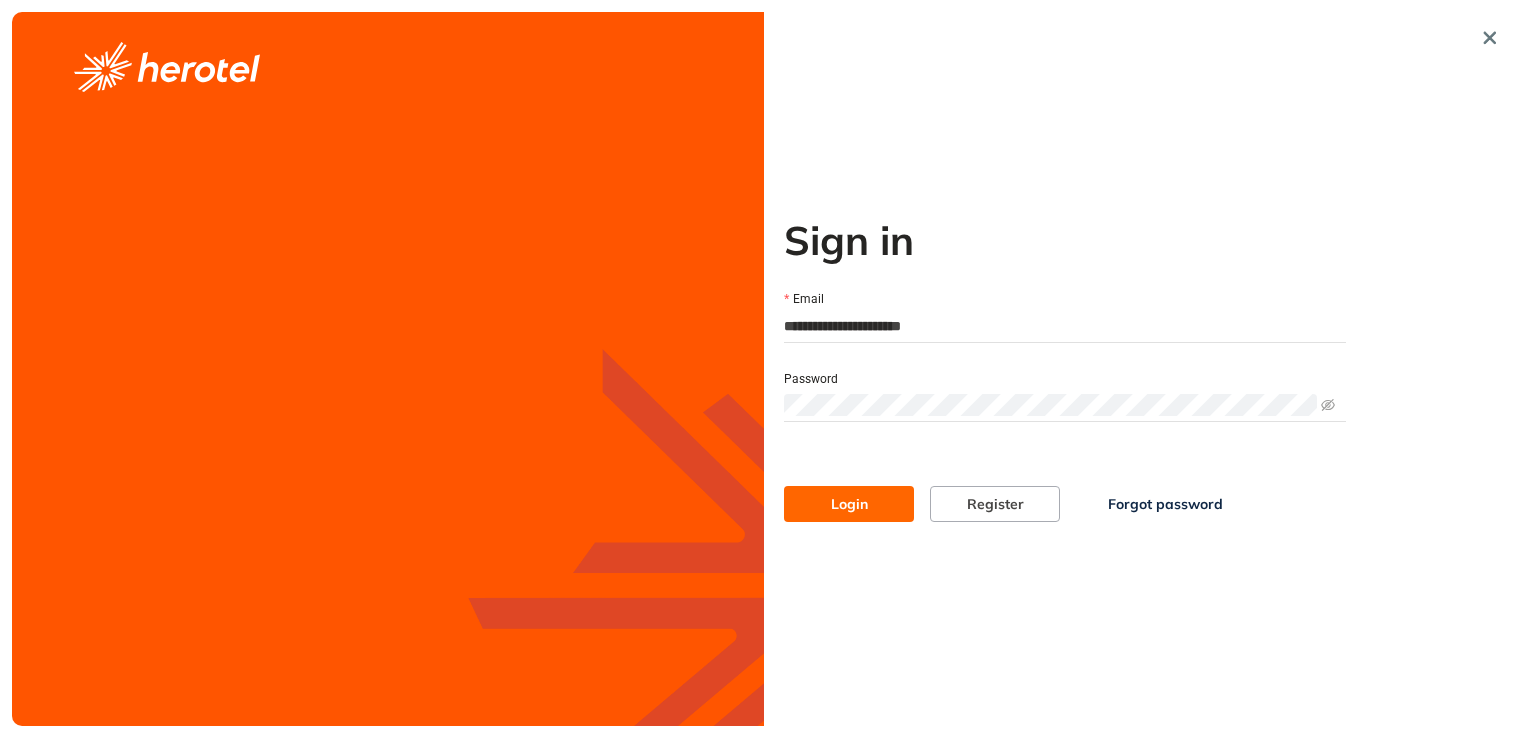 click on "Login" at bounding box center (849, 504) 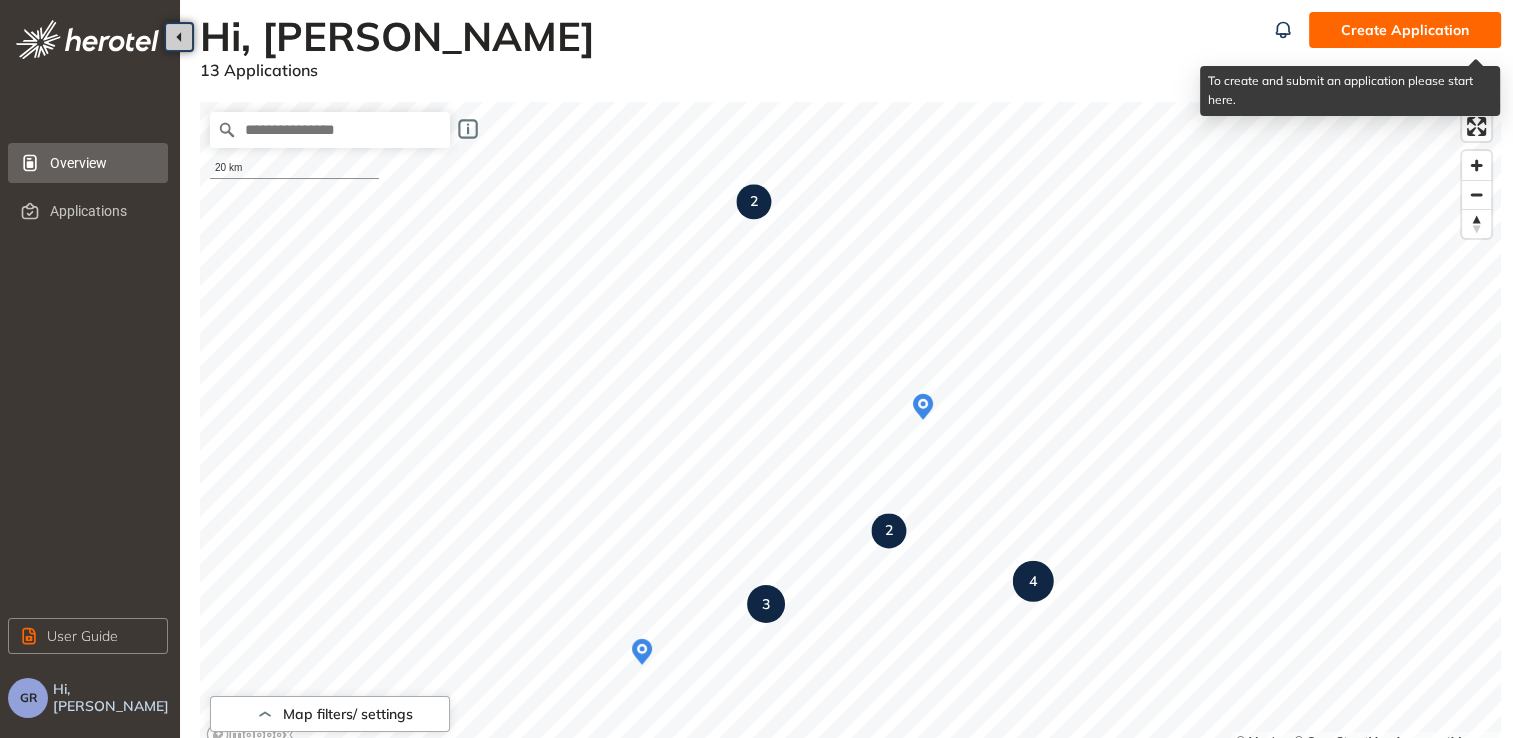 click on "Create Application" at bounding box center [1405, 30] 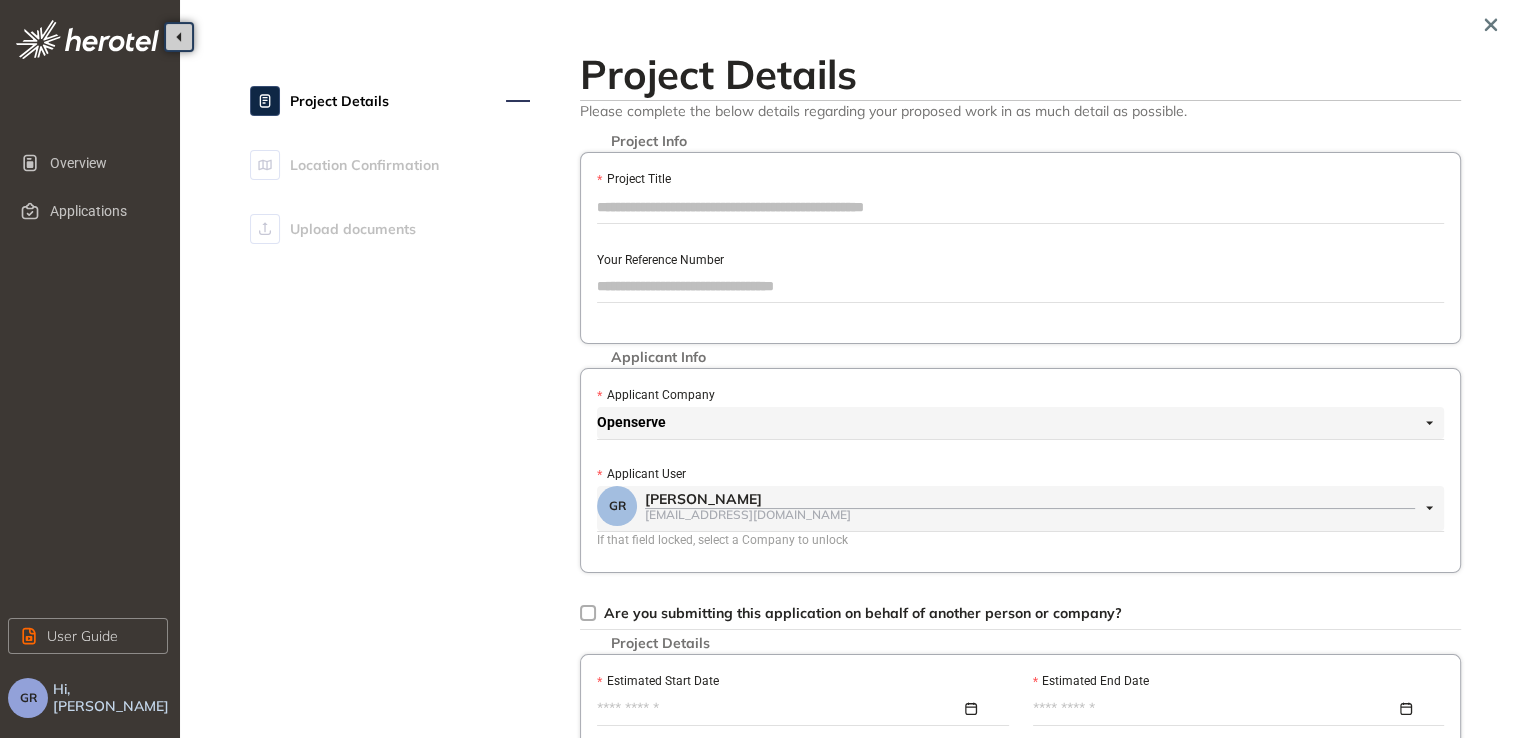 click on "Project Title" at bounding box center (1020, 207) 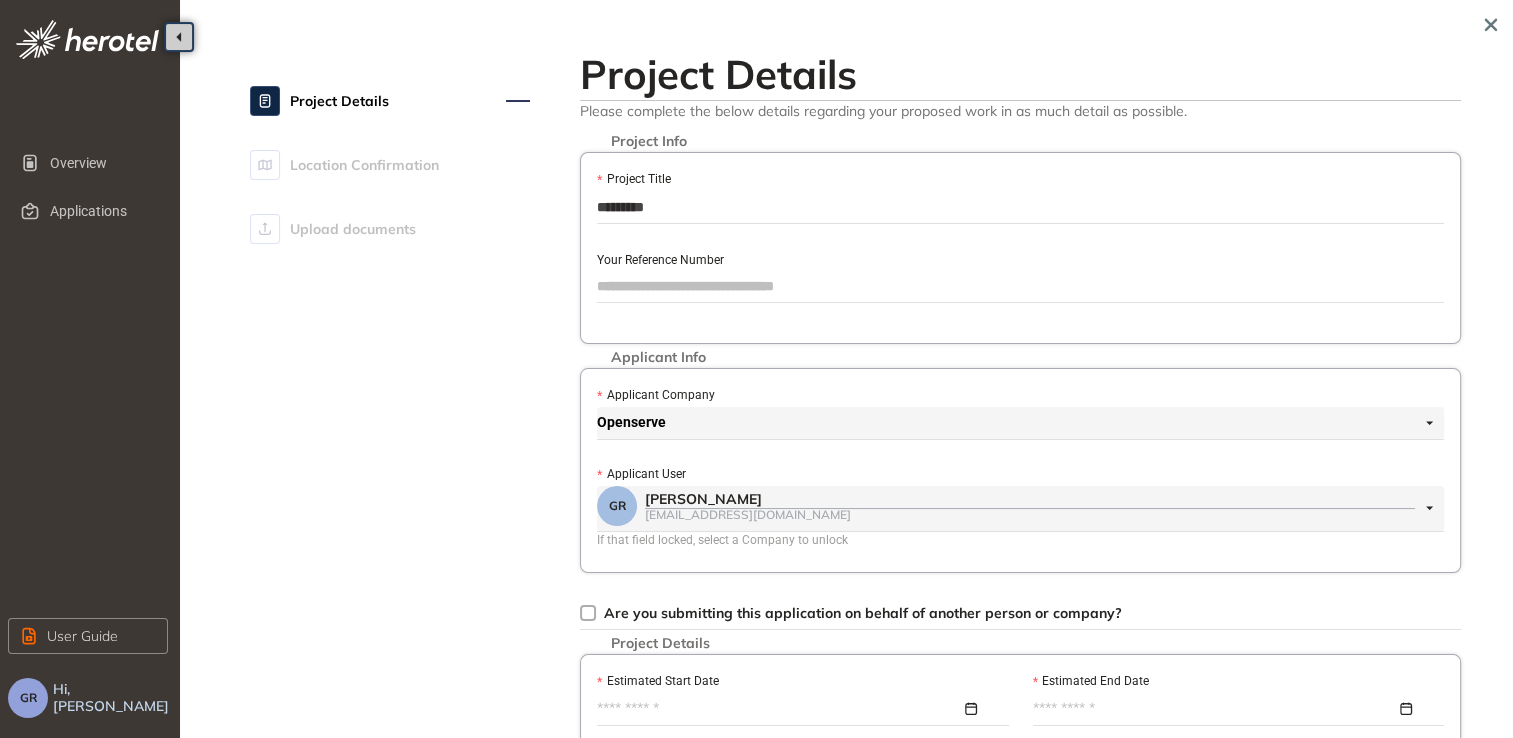 type on "*********" 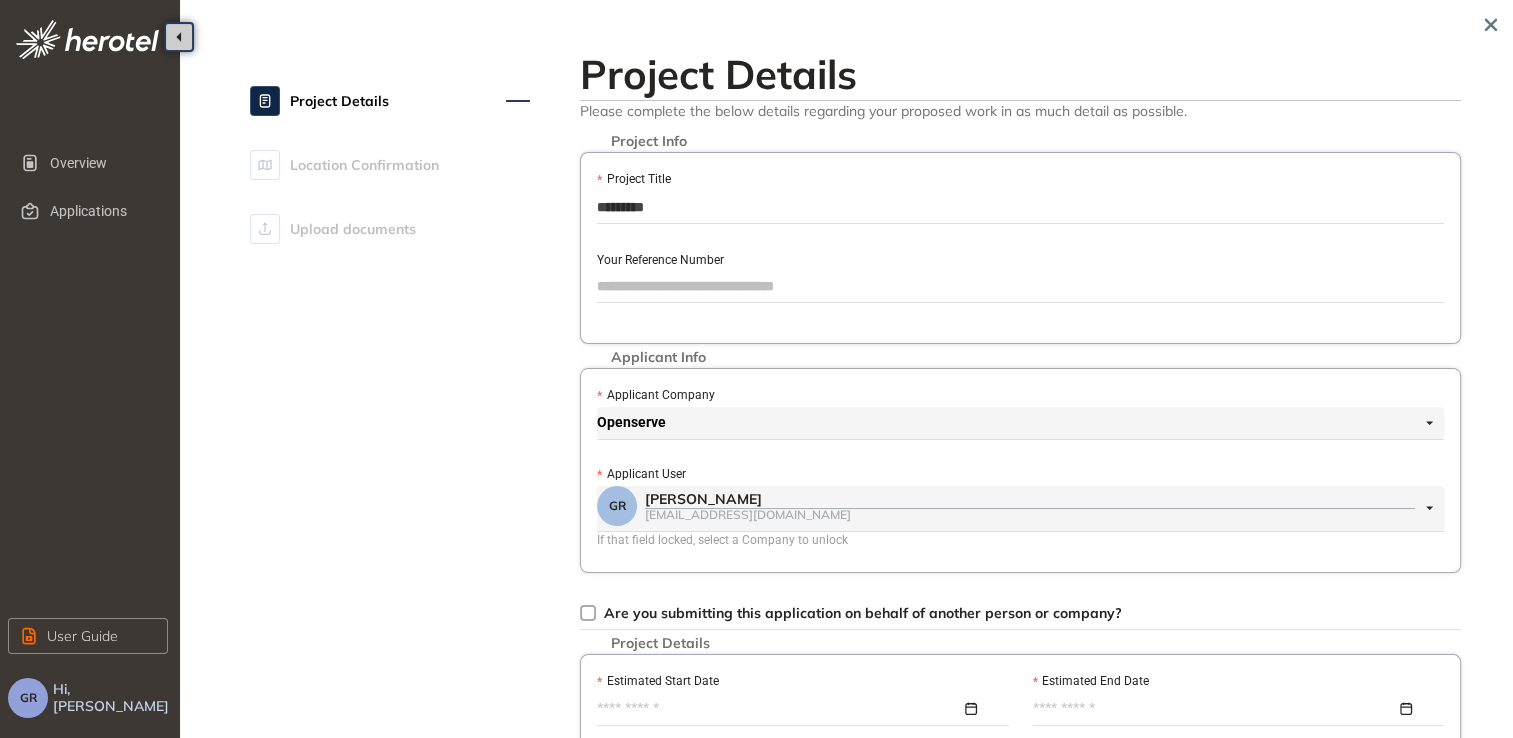click on "Your Reference Number" at bounding box center [1020, 259] 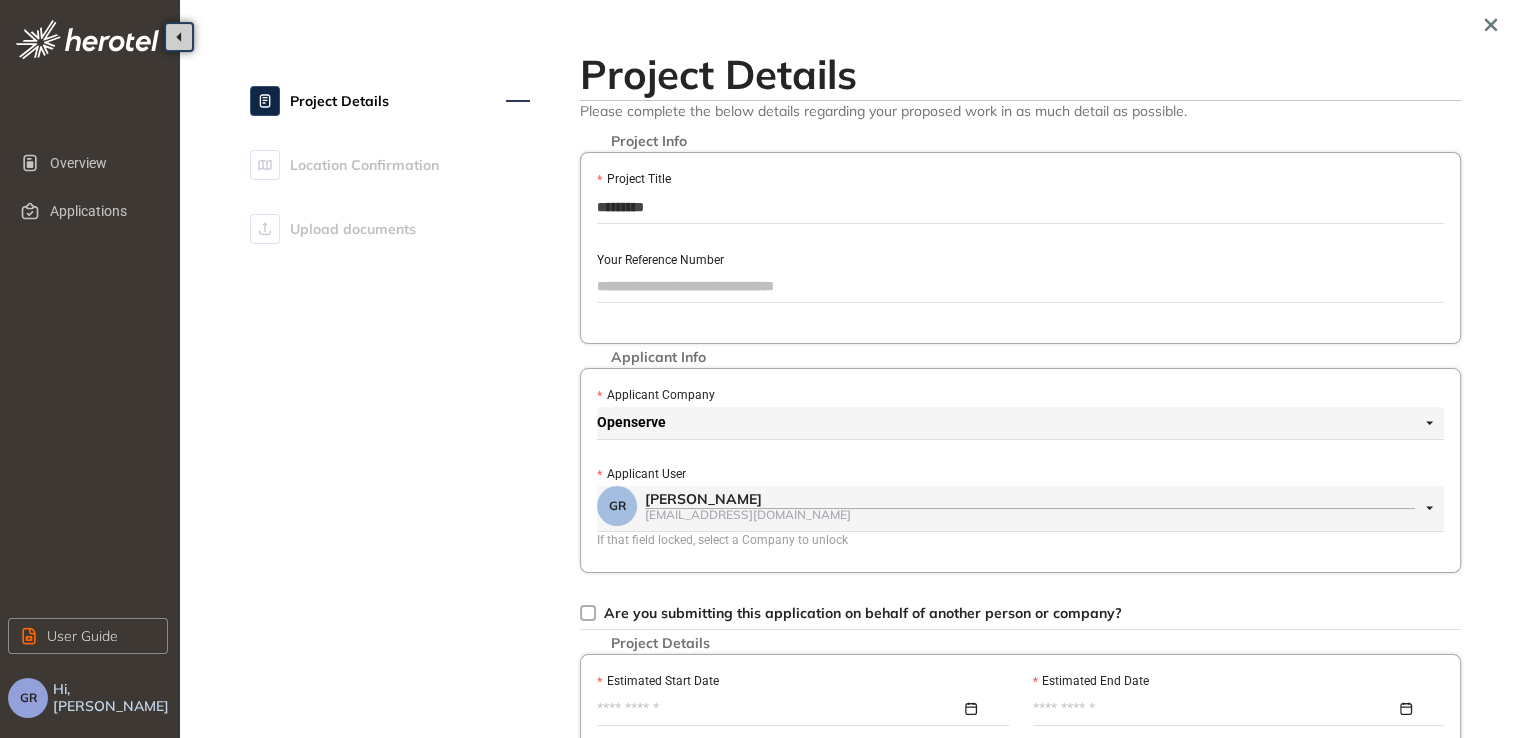 click on "Your Reference Number" at bounding box center [1020, 286] 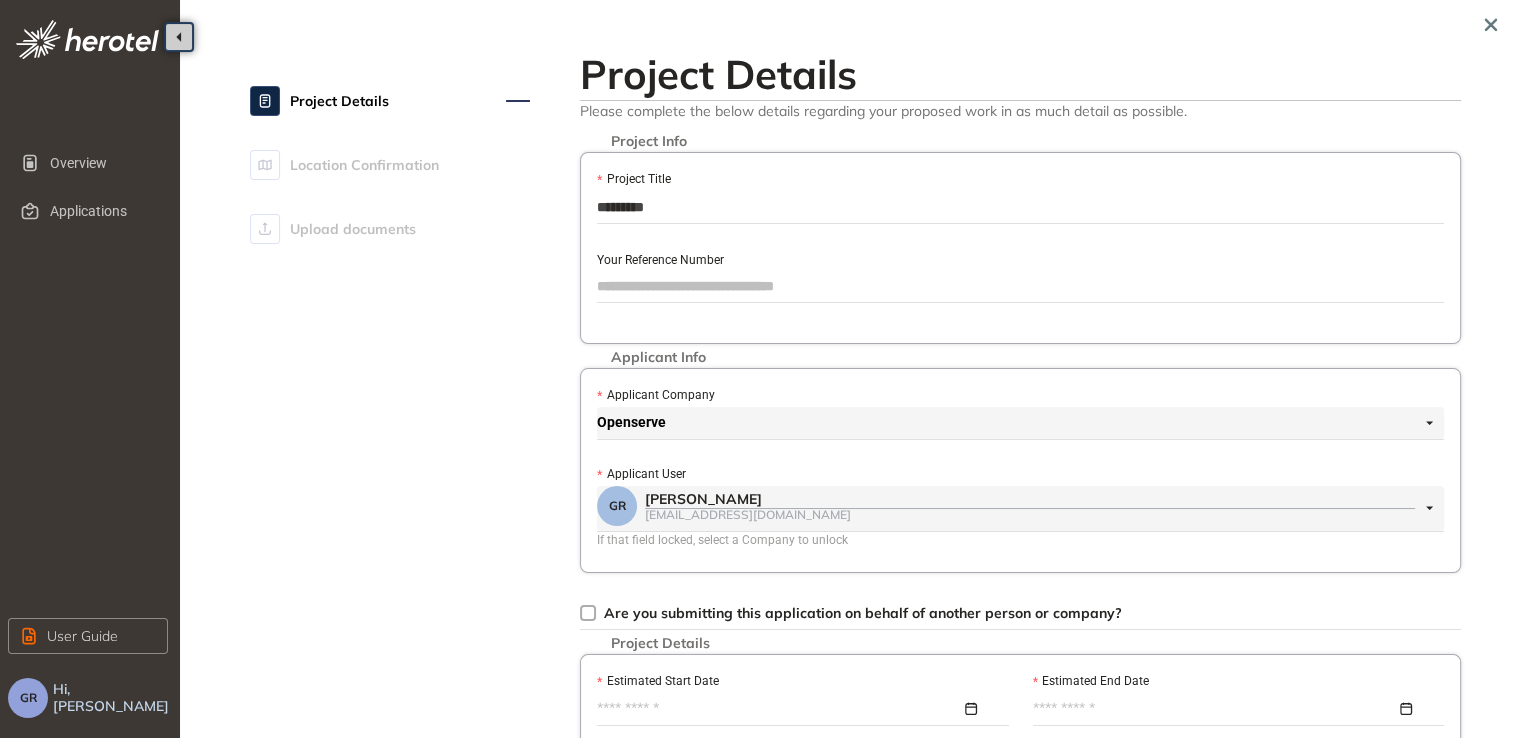 paste on "*********" 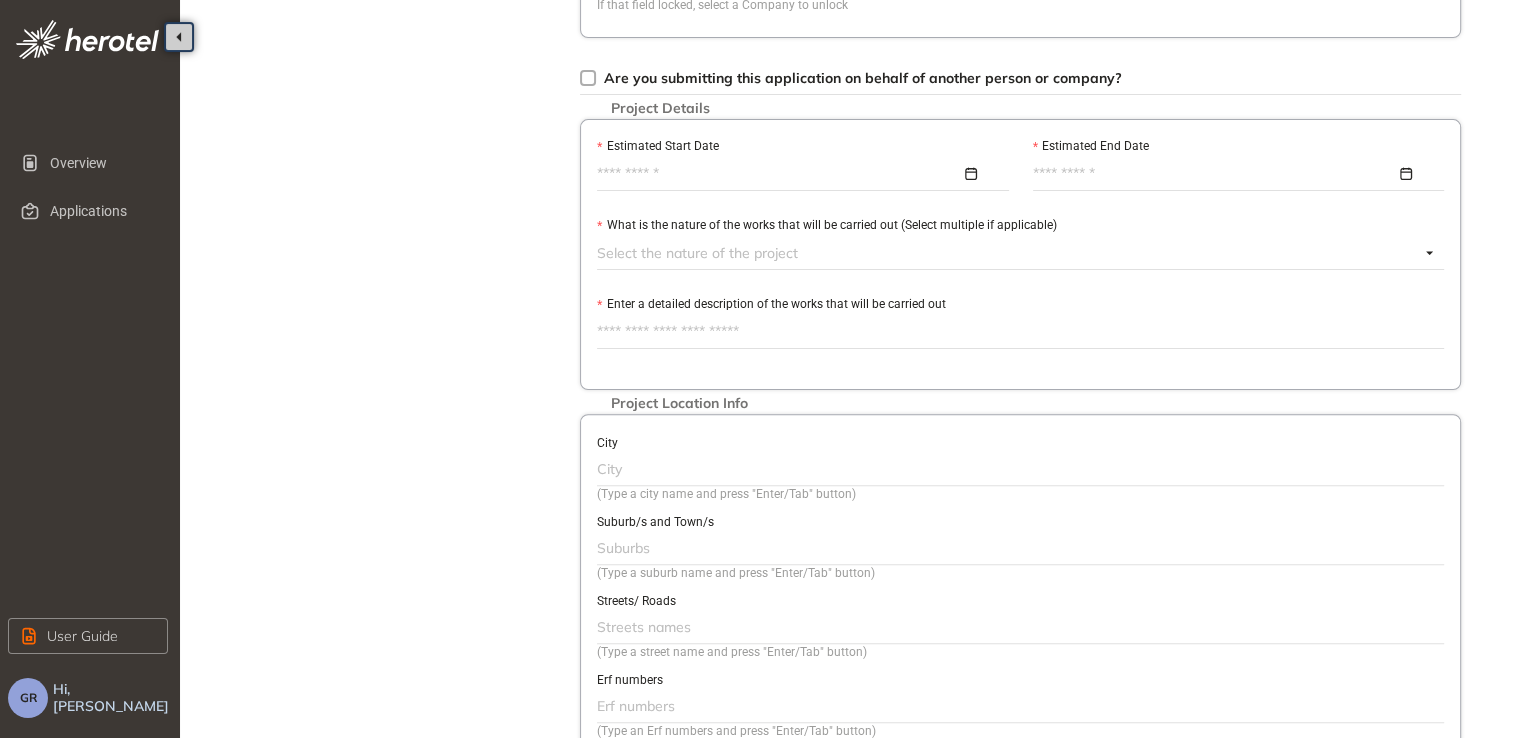 scroll, scrollTop: 400, scrollLeft: 0, axis: vertical 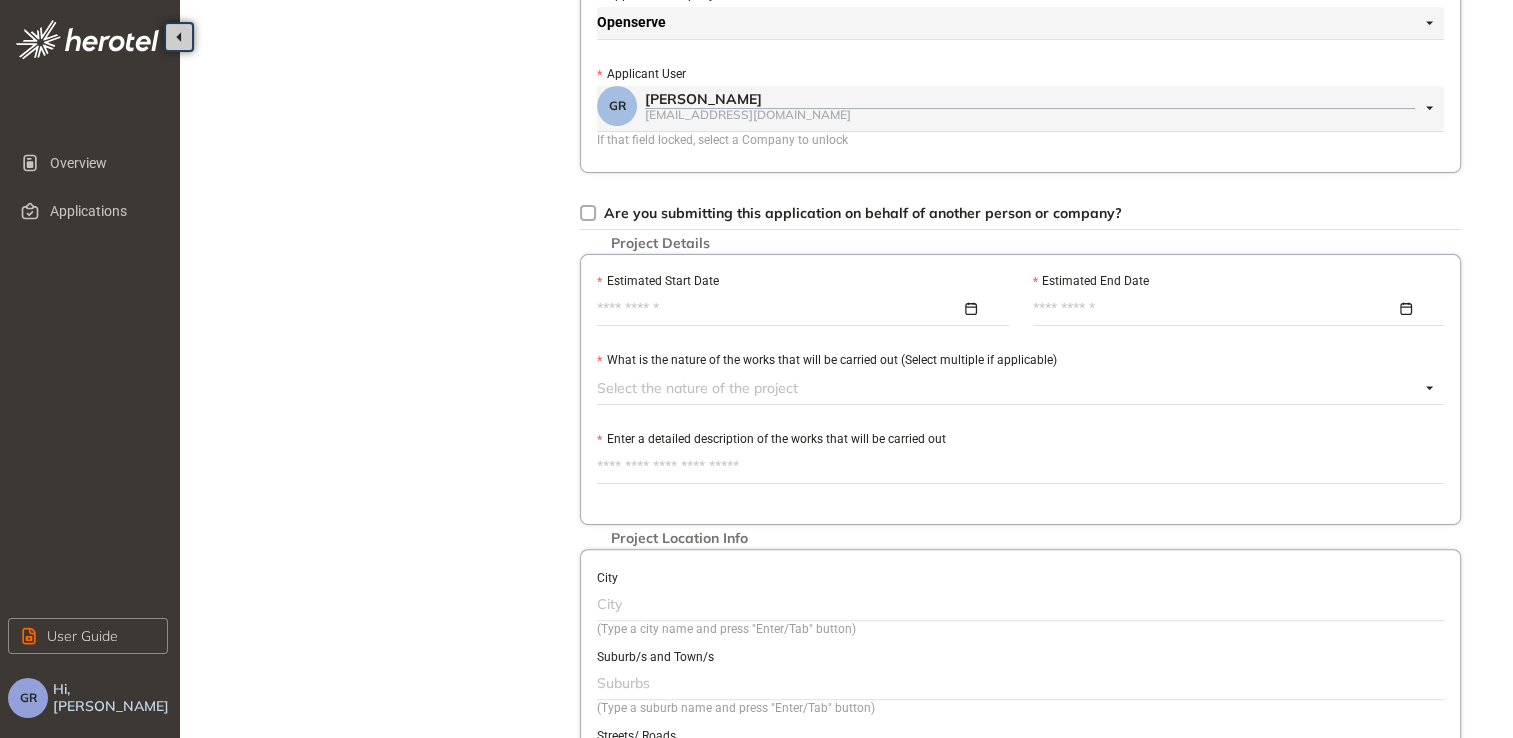type on "*********" 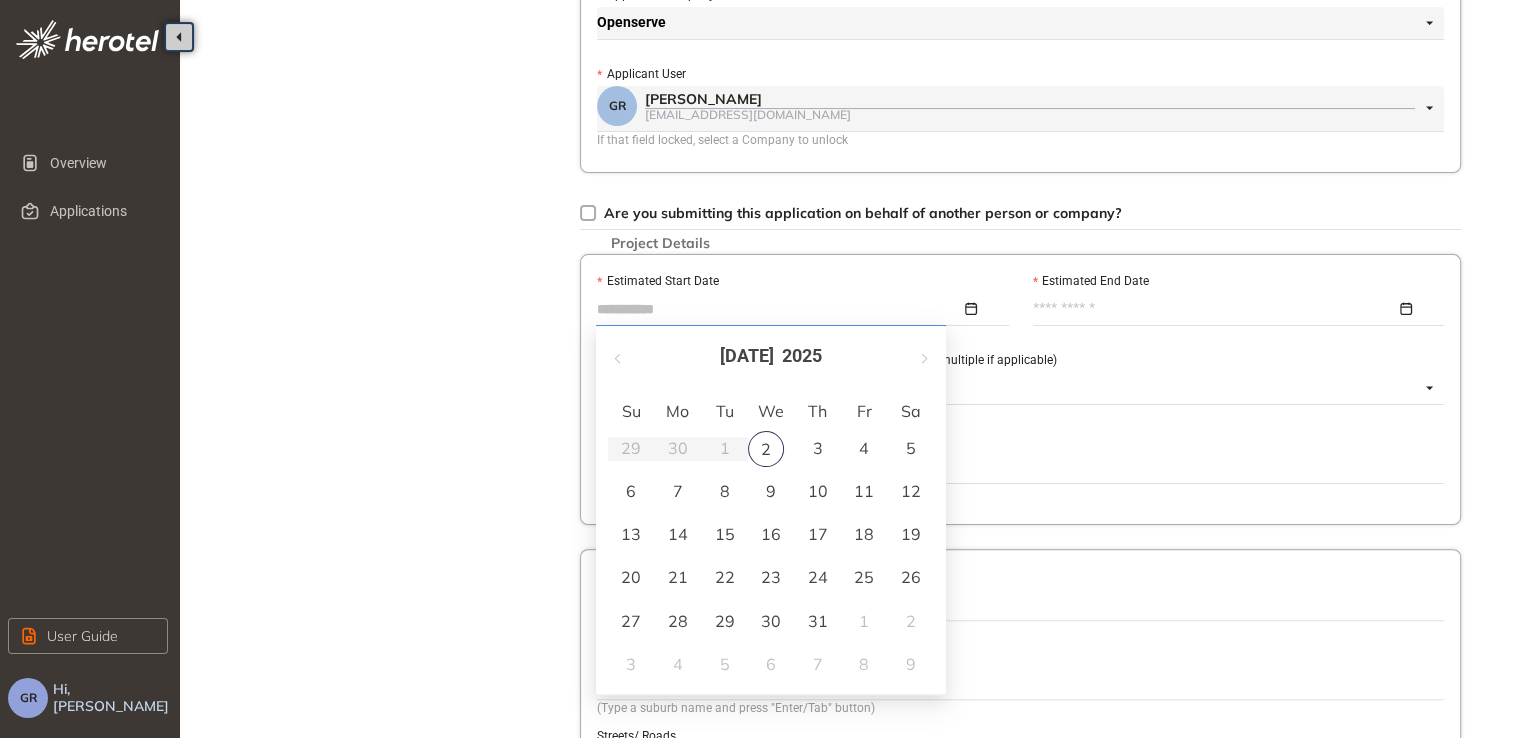 type on "**********" 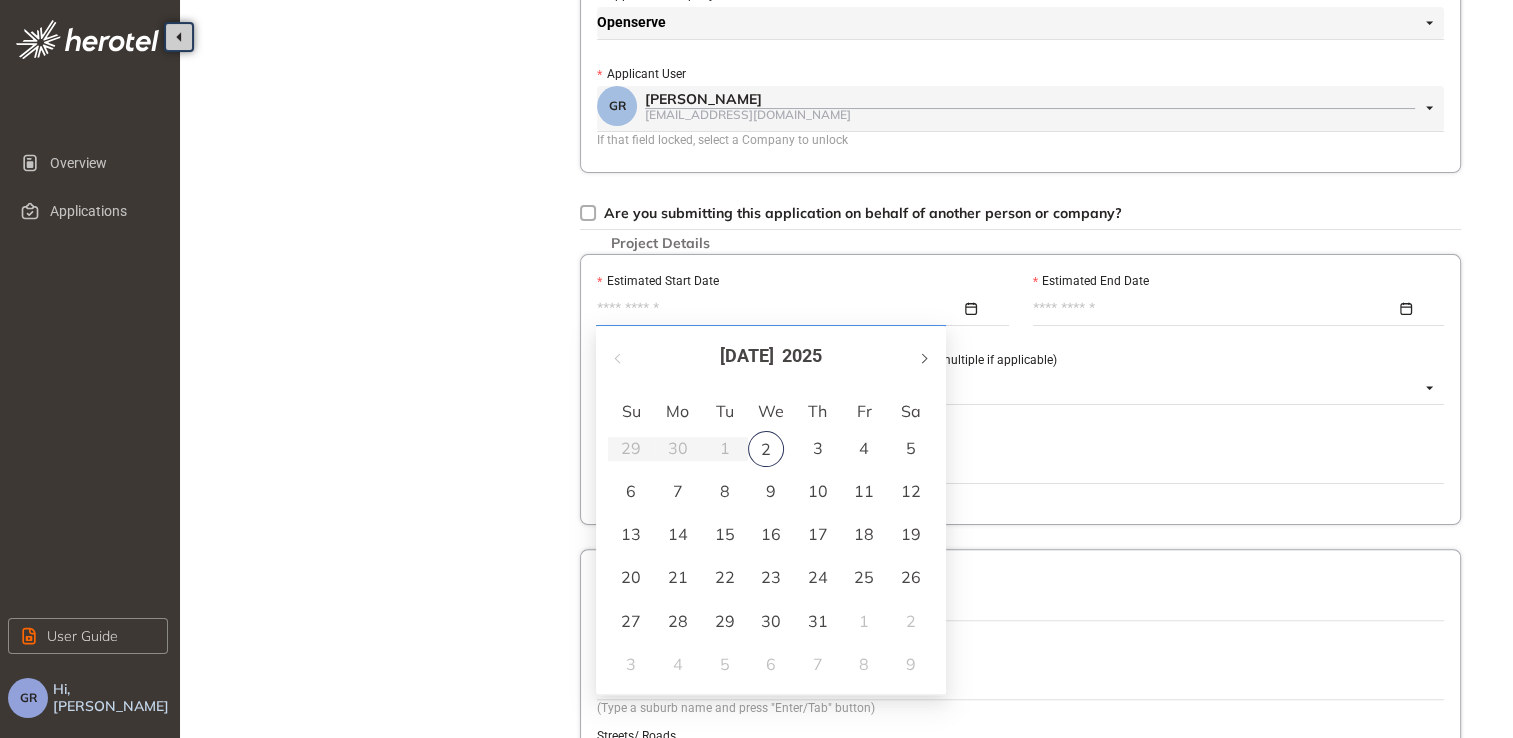 click at bounding box center (923, 358) 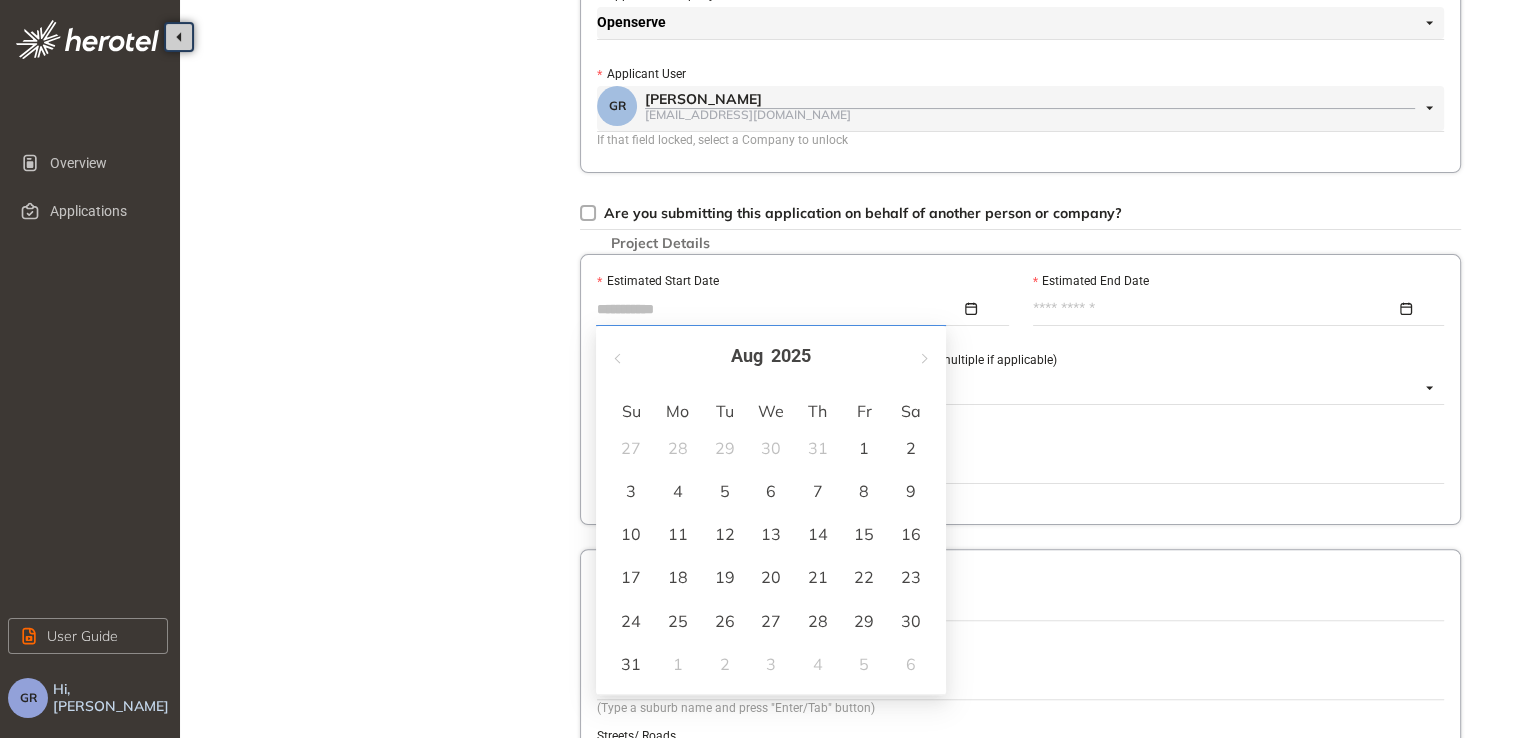 type on "**********" 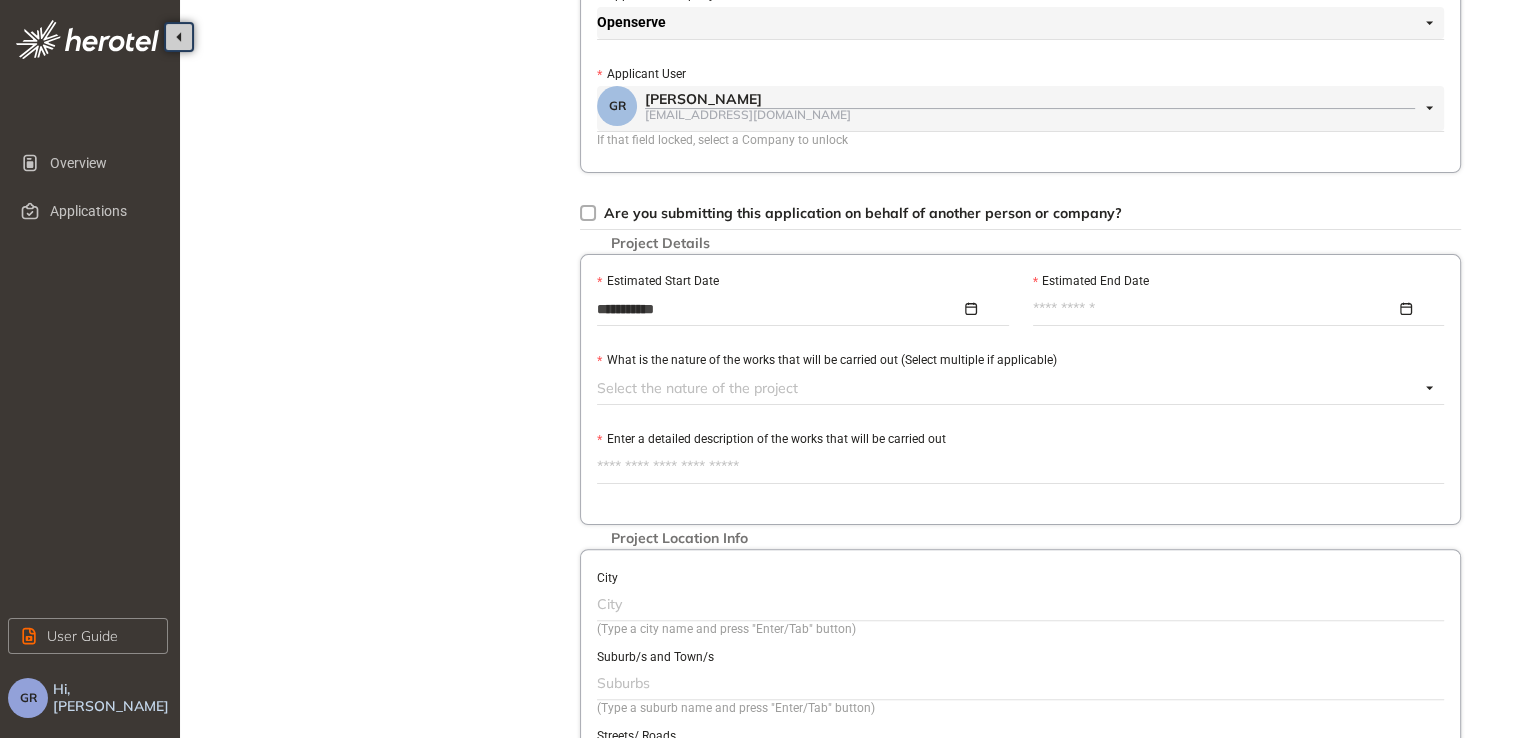 click at bounding box center (1233, 309) 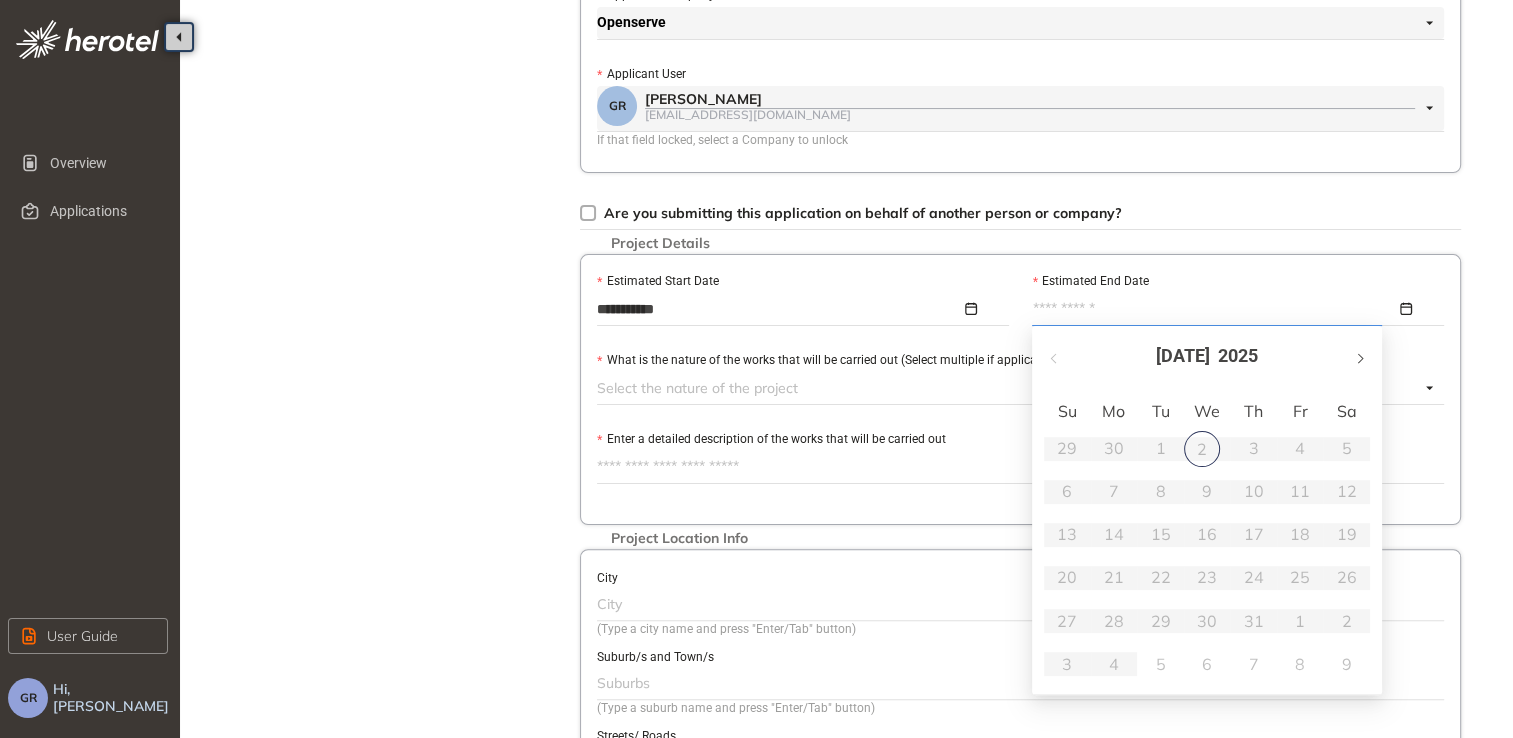 click at bounding box center (1359, 356) 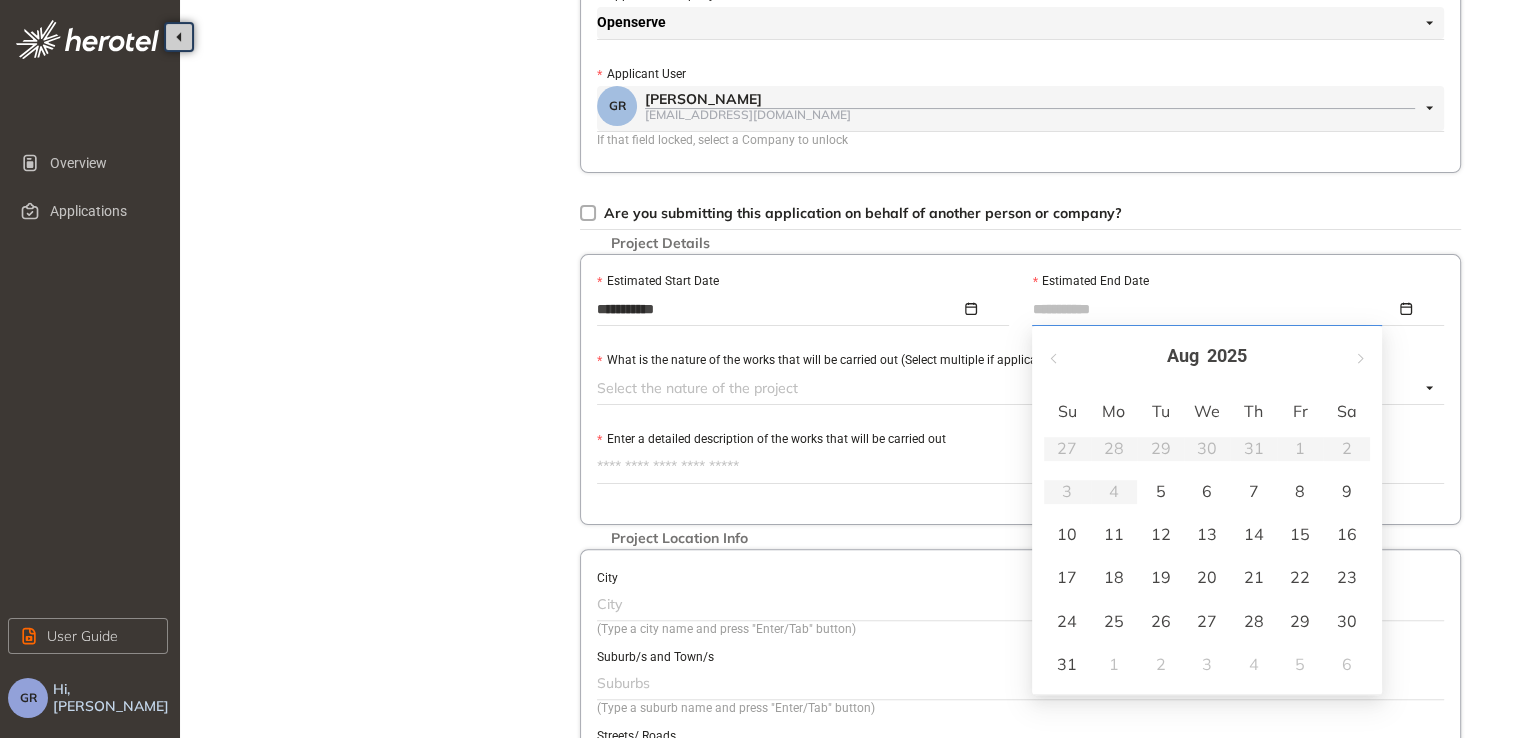 type on "**********" 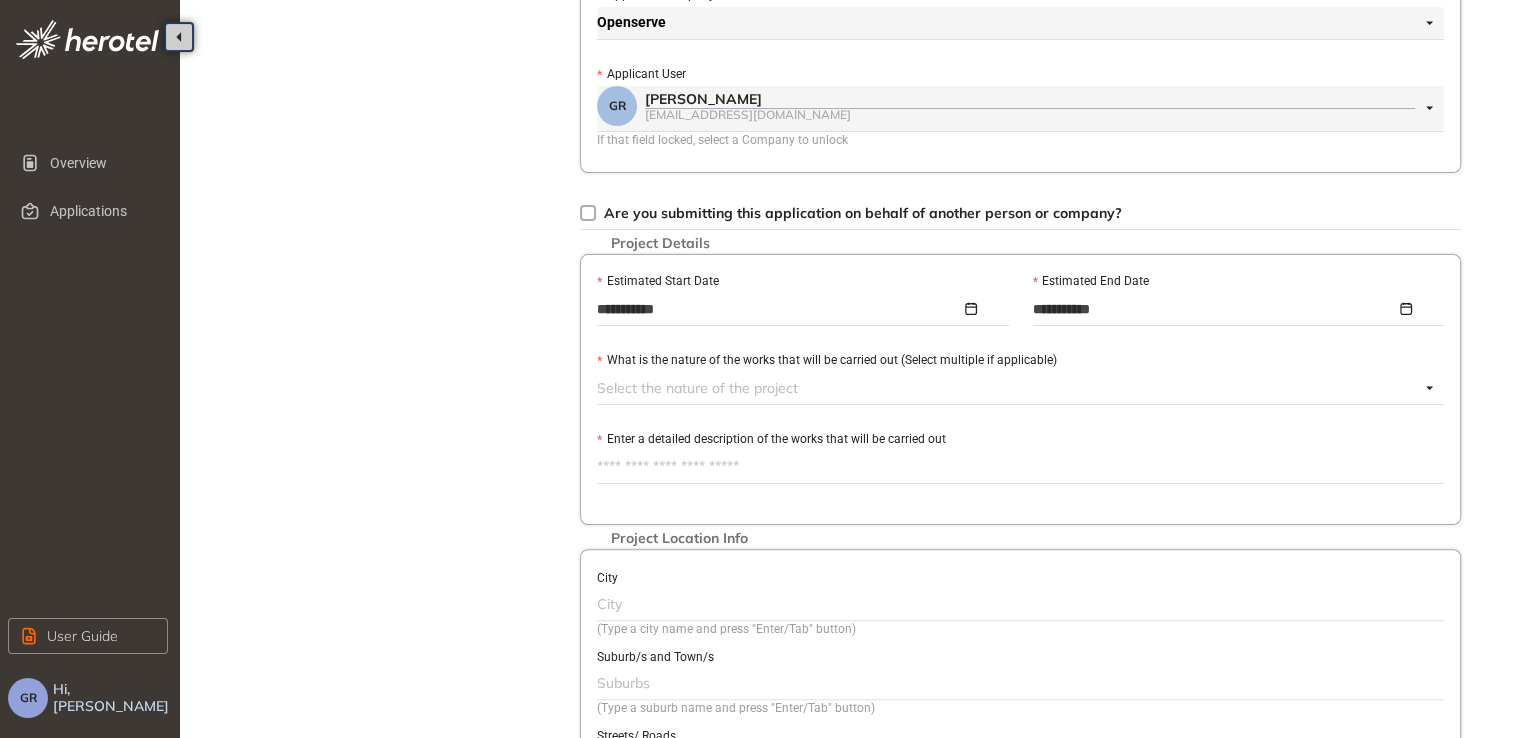 click at bounding box center [1008, 388] 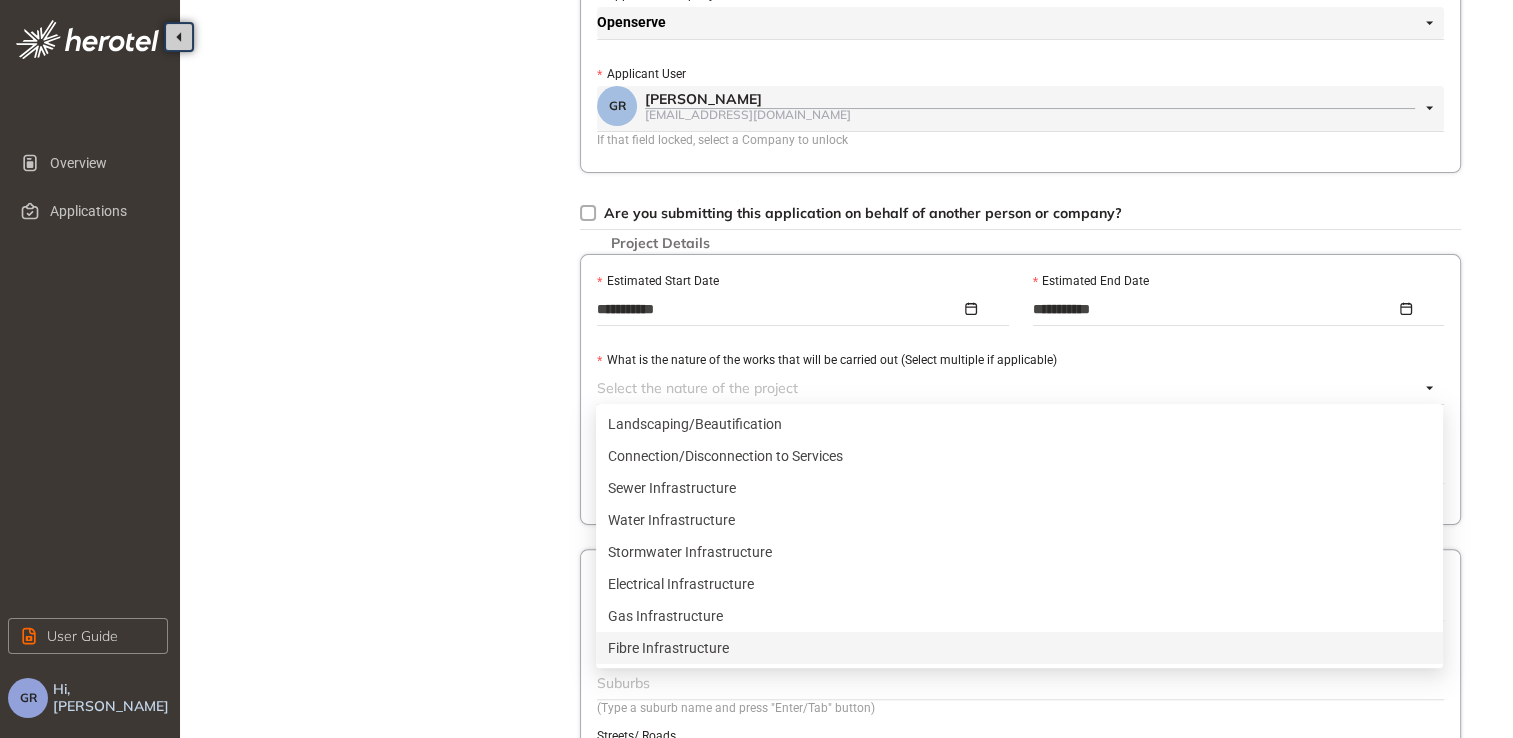 click on "Fibre Infrastructure" at bounding box center (1019, 648) 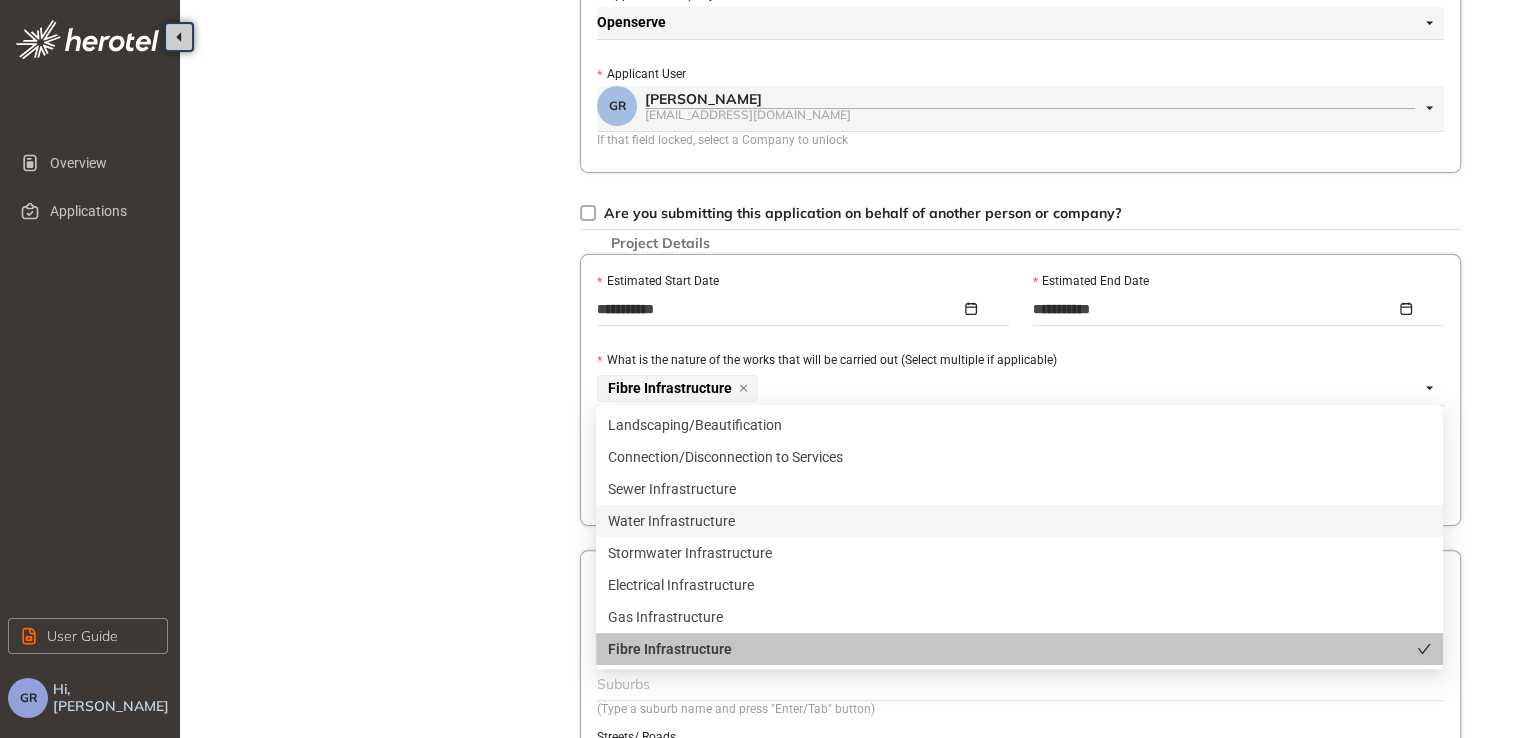 click on "Project Details Location Confirmation Upload documents" at bounding box center [390, 316] 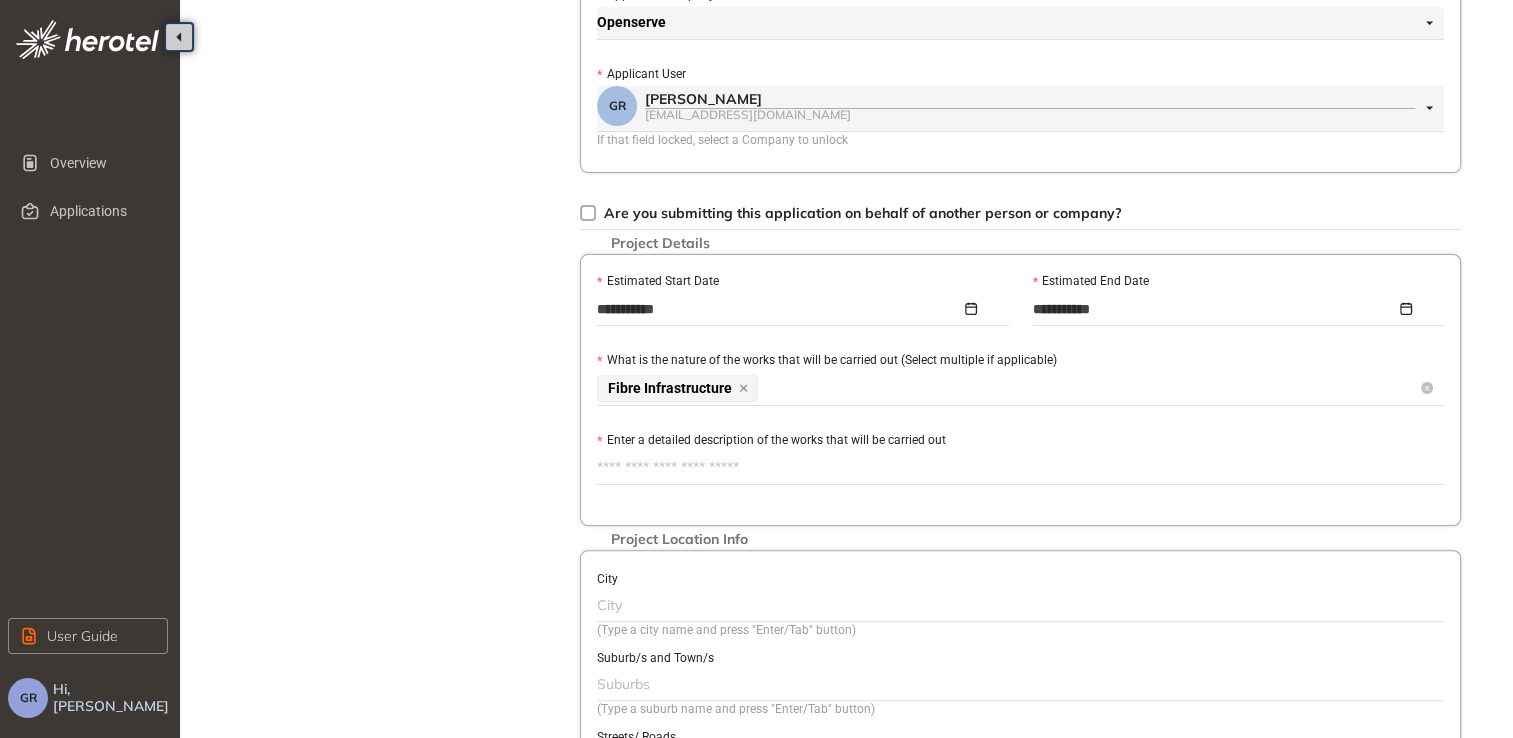 click on "Fibre Infrastructure" at bounding box center [1008, 388] 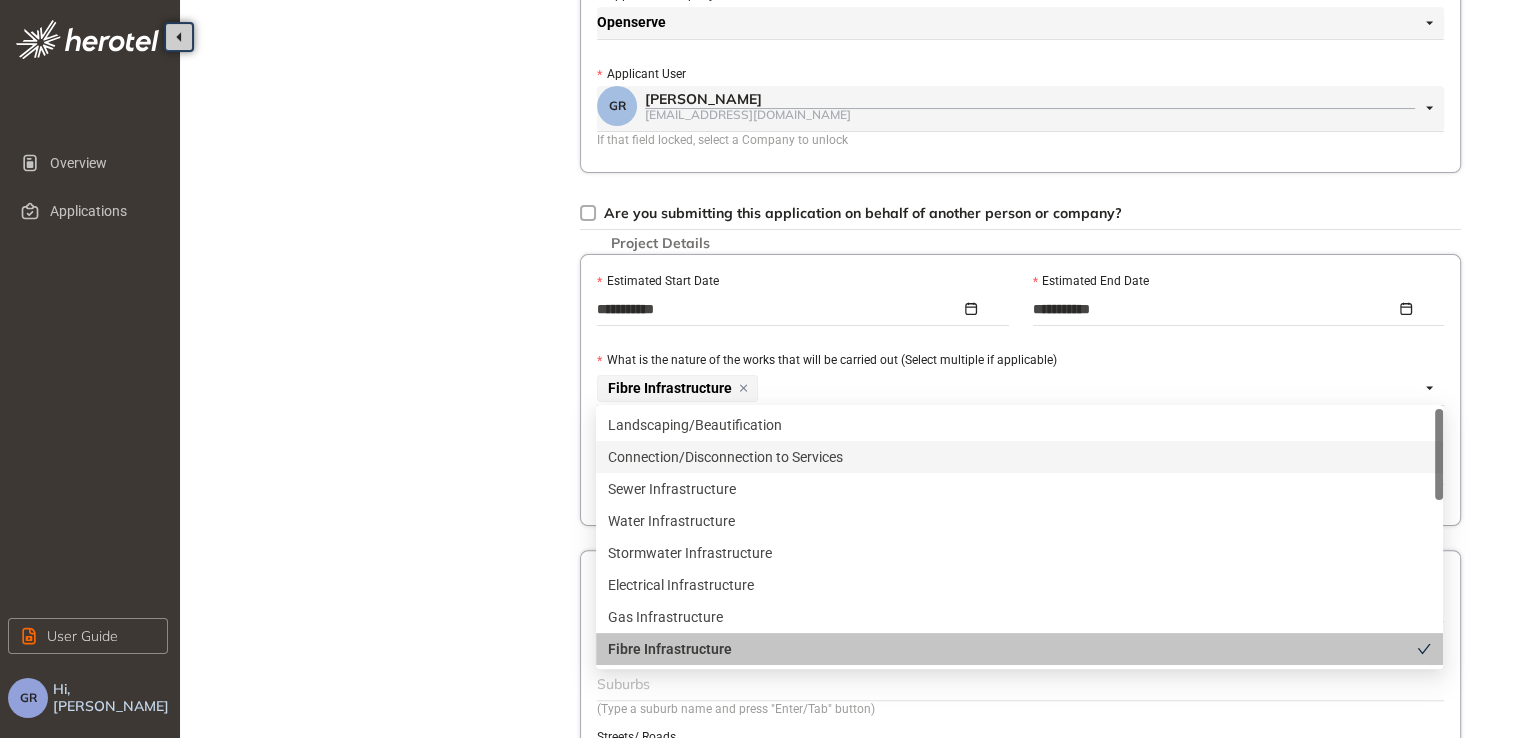 click on "Project Details Location Confirmation Upload documents" at bounding box center [390, 316] 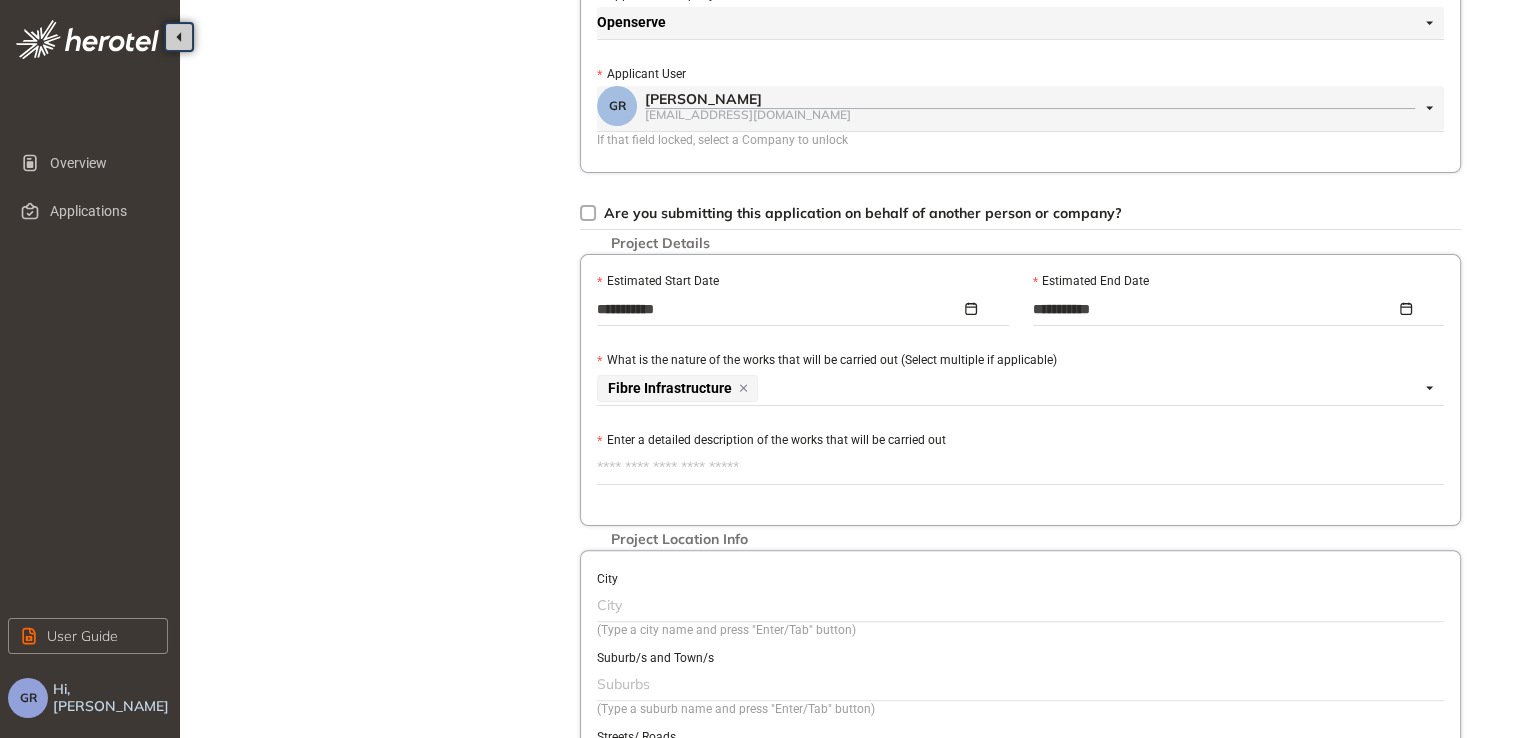 click on "Enter a detailed description of the works that will be carried out" at bounding box center (1020, 468) 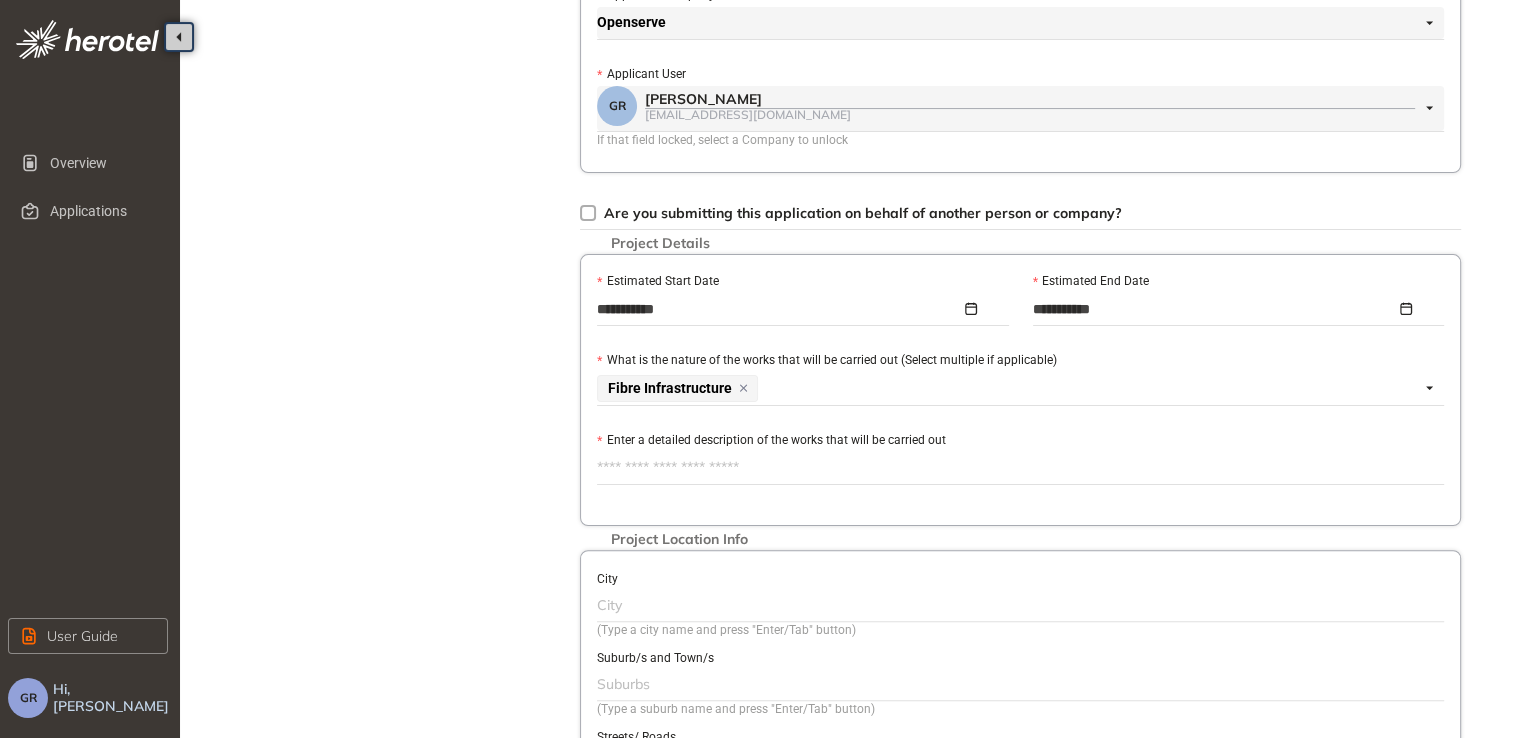 paste on "**********" 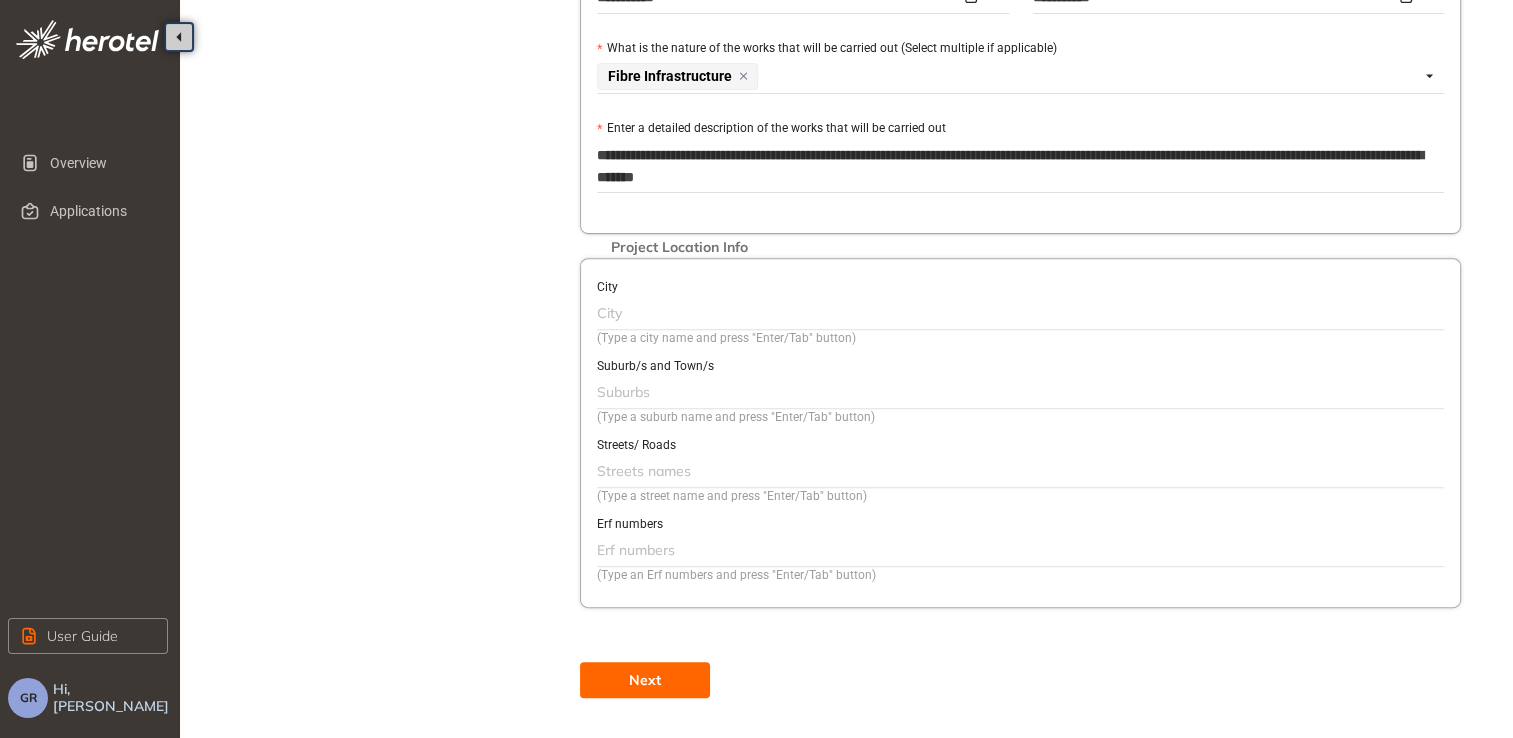 scroll, scrollTop: 716, scrollLeft: 0, axis: vertical 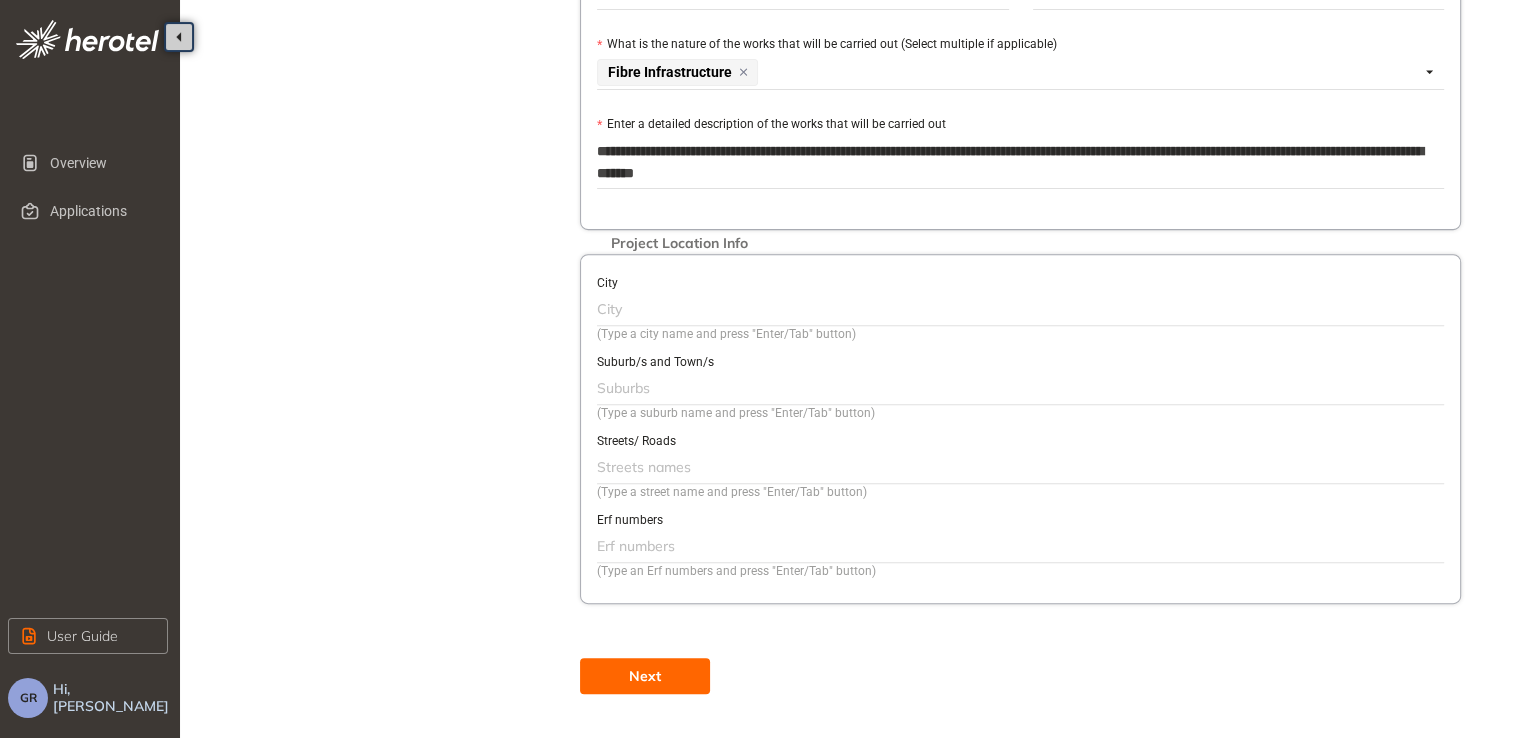 click at bounding box center [1018, 309] 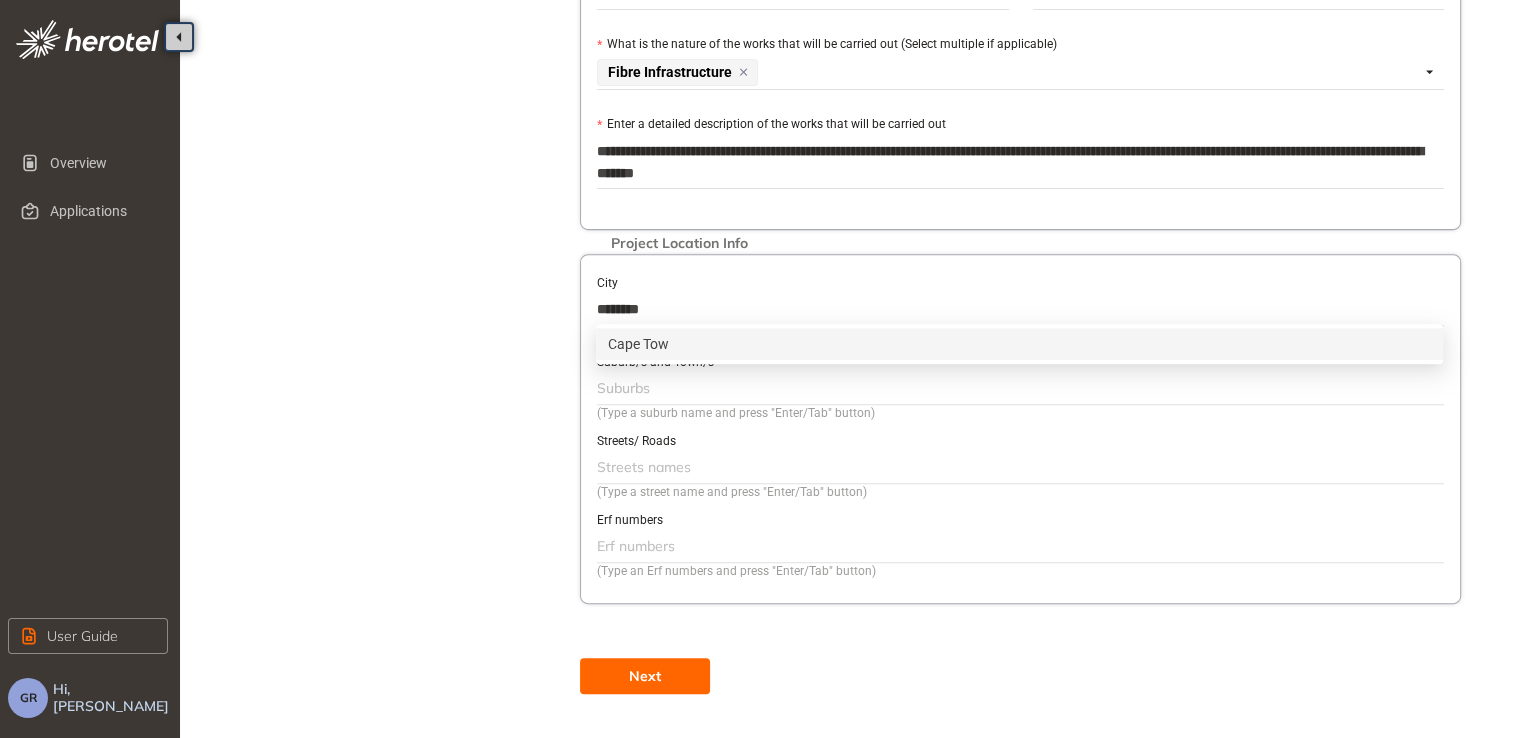 type on "*********" 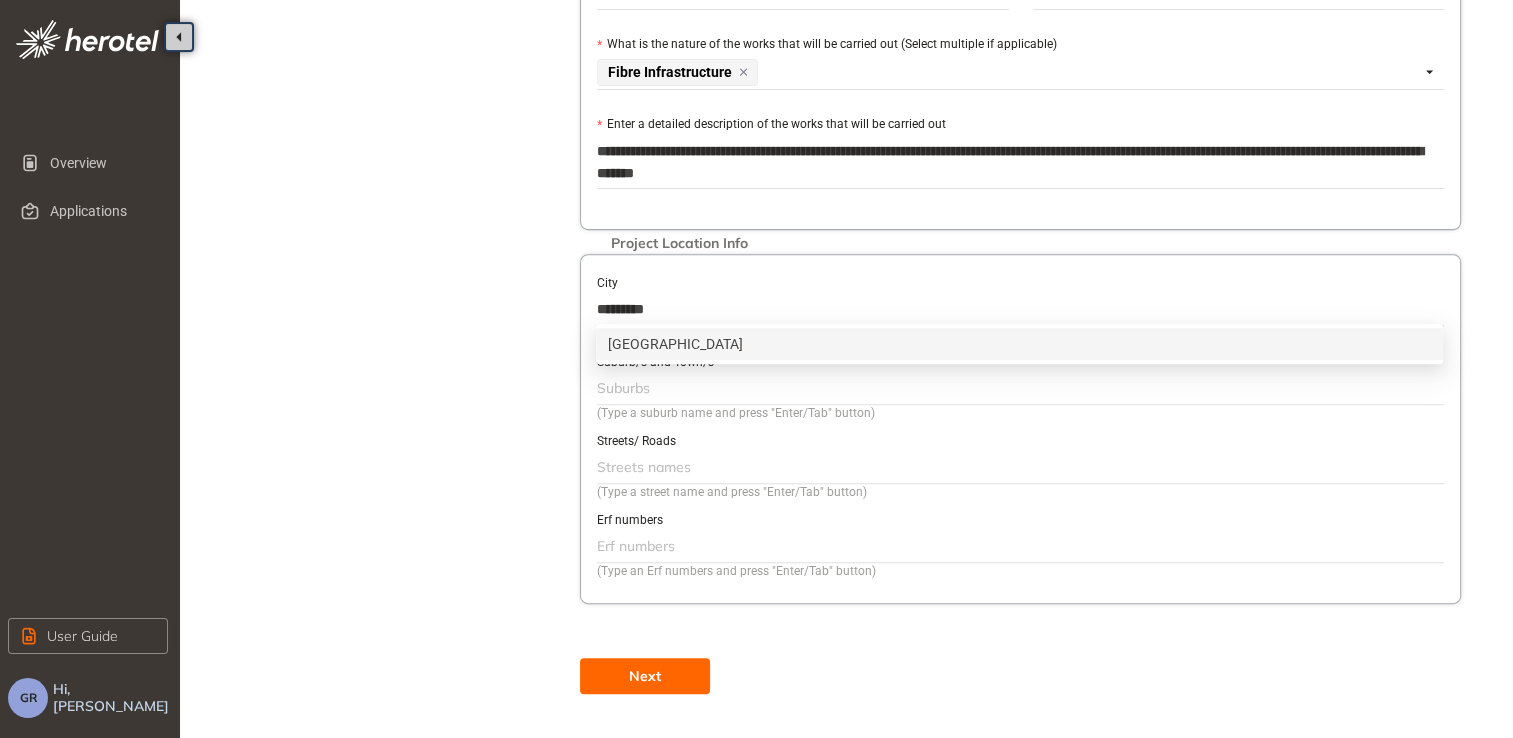 click on "[GEOGRAPHIC_DATA]" at bounding box center [1019, 344] 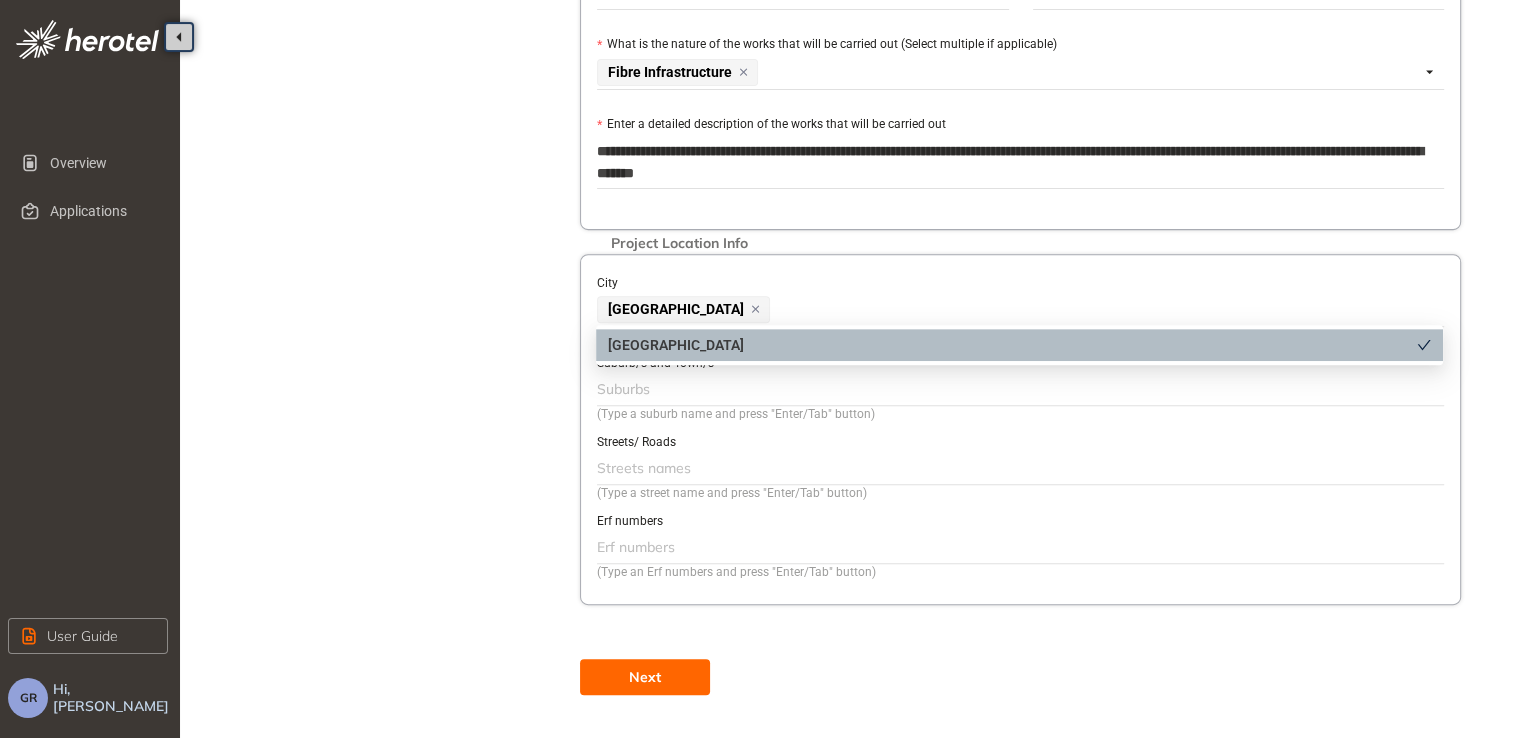 click at bounding box center (1018, 389) 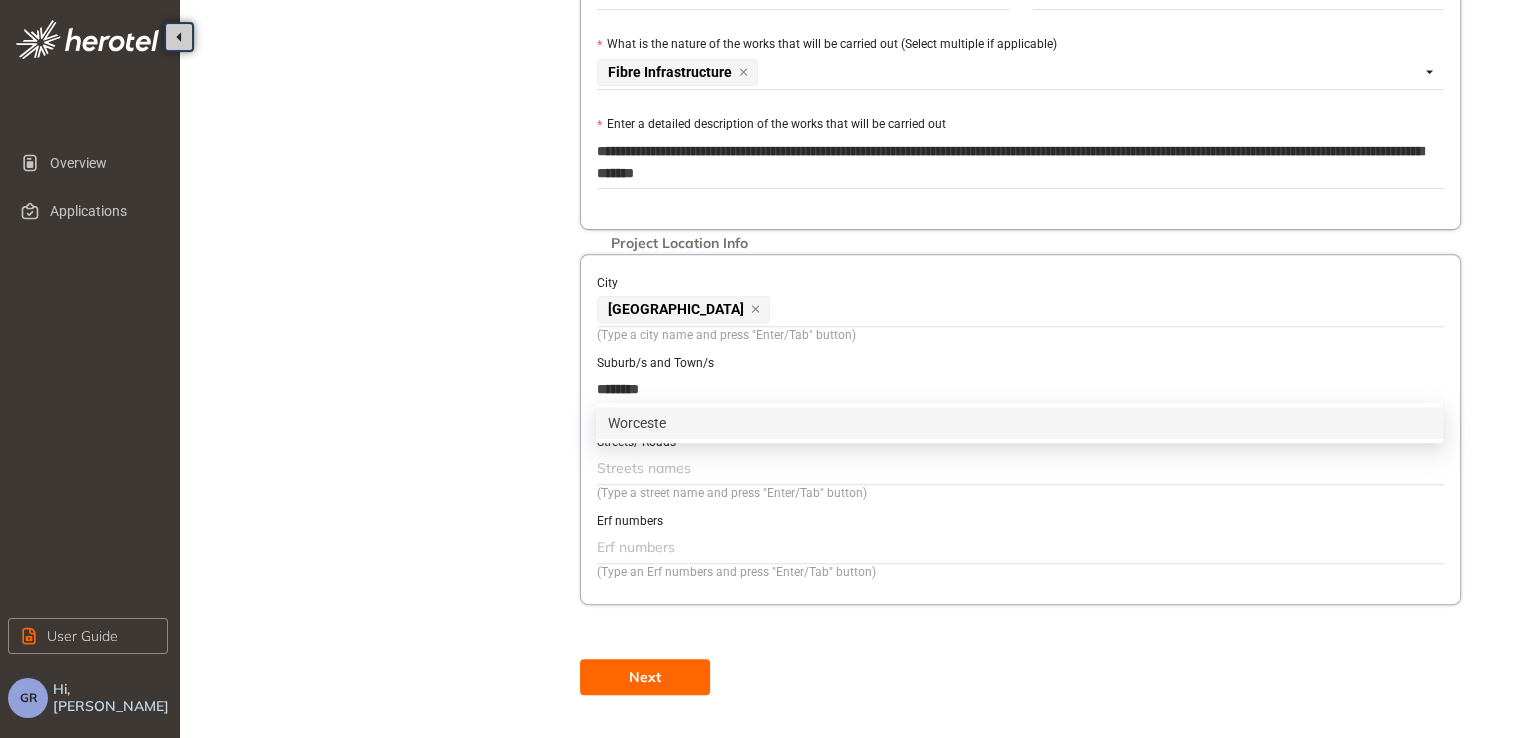 type on "*********" 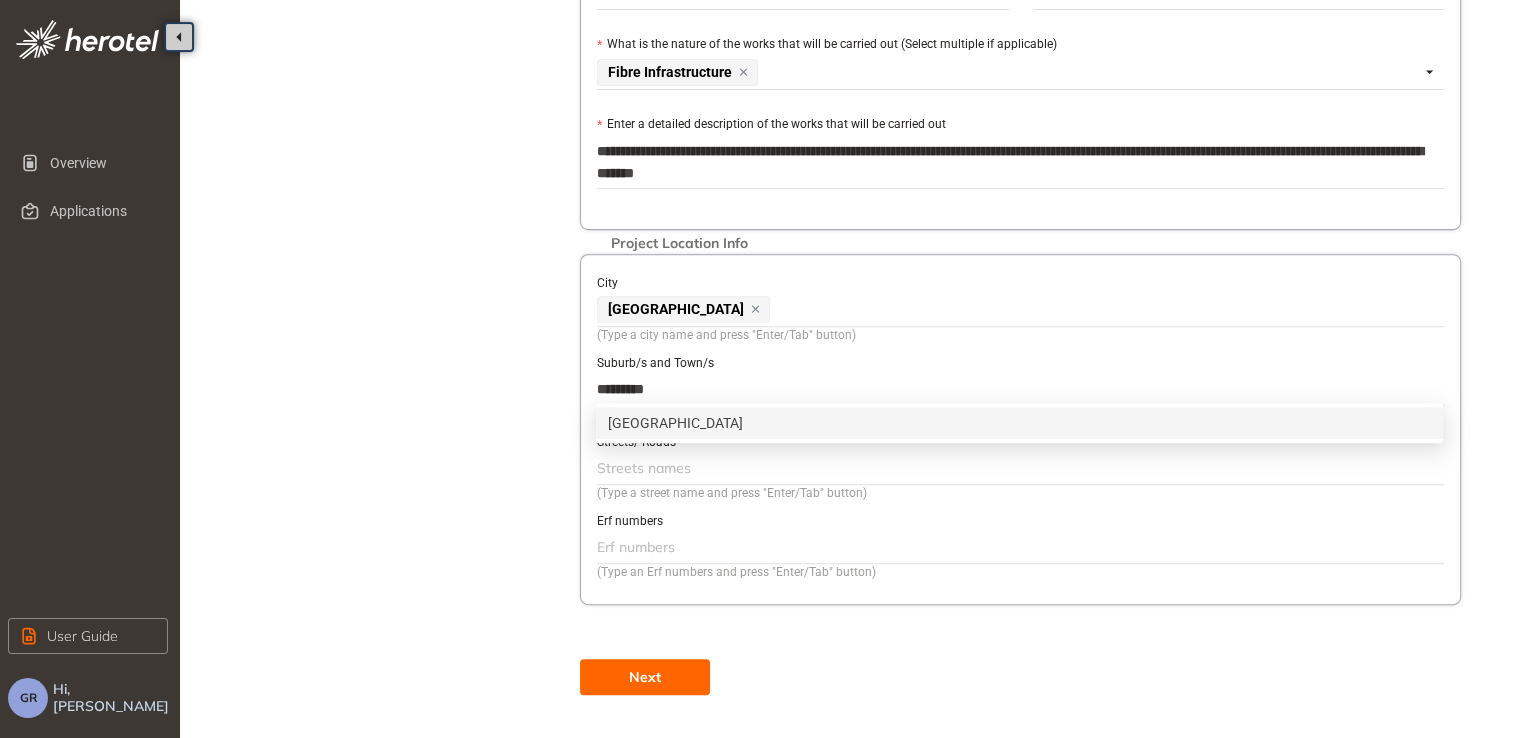 click on "[GEOGRAPHIC_DATA]" at bounding box center [1019, 423] 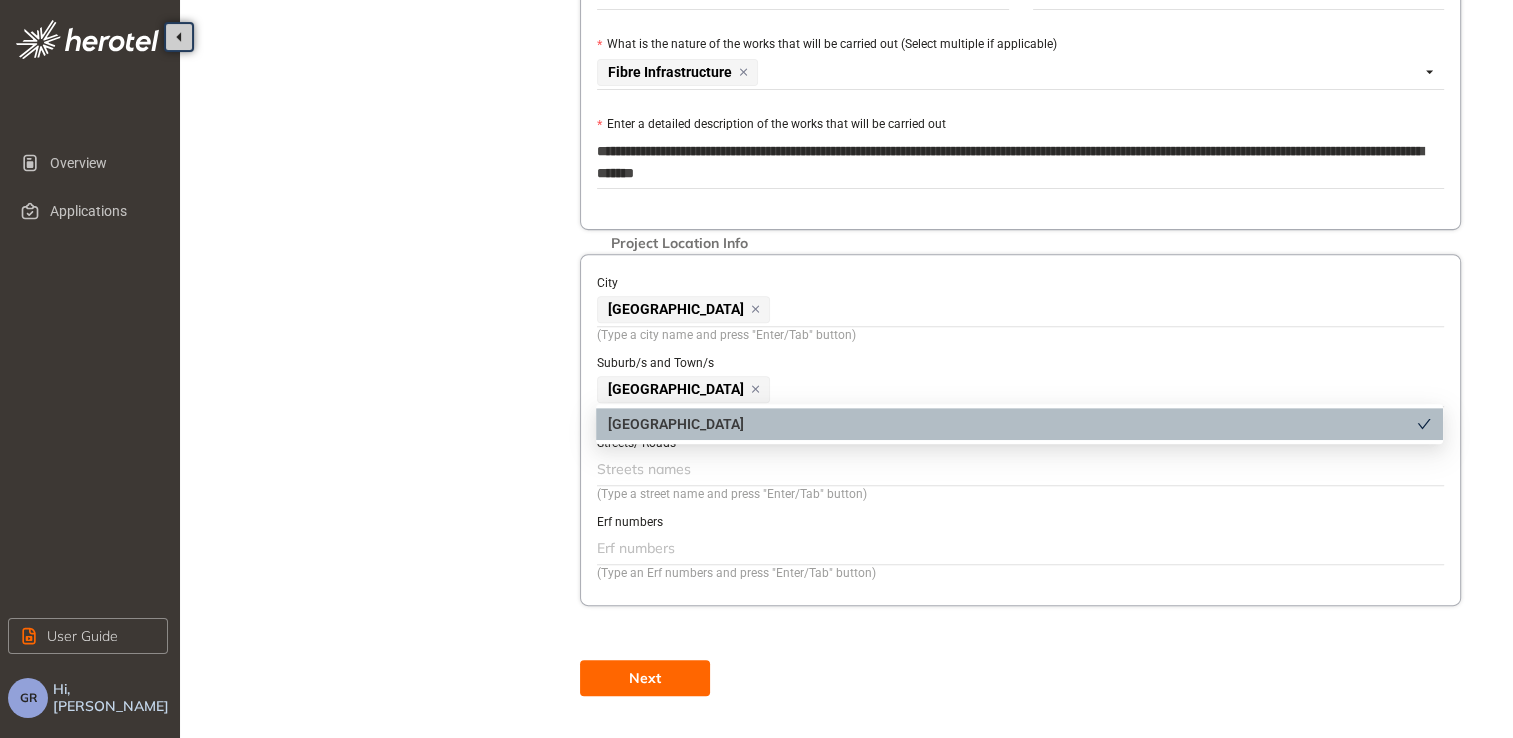 click at bounding box center (1018, 469) 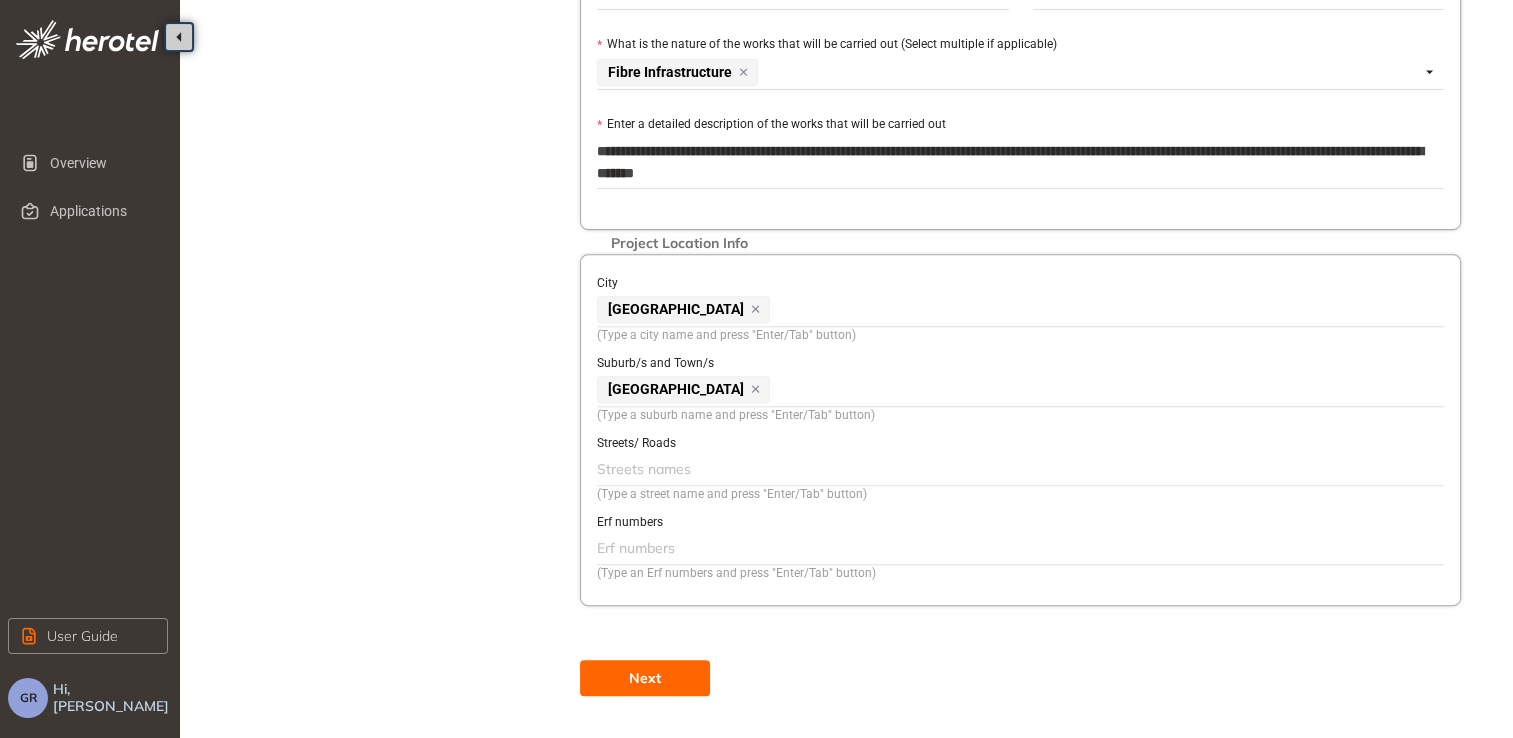 click on "Streets/ Roads" at bounding box center (1020, 442) 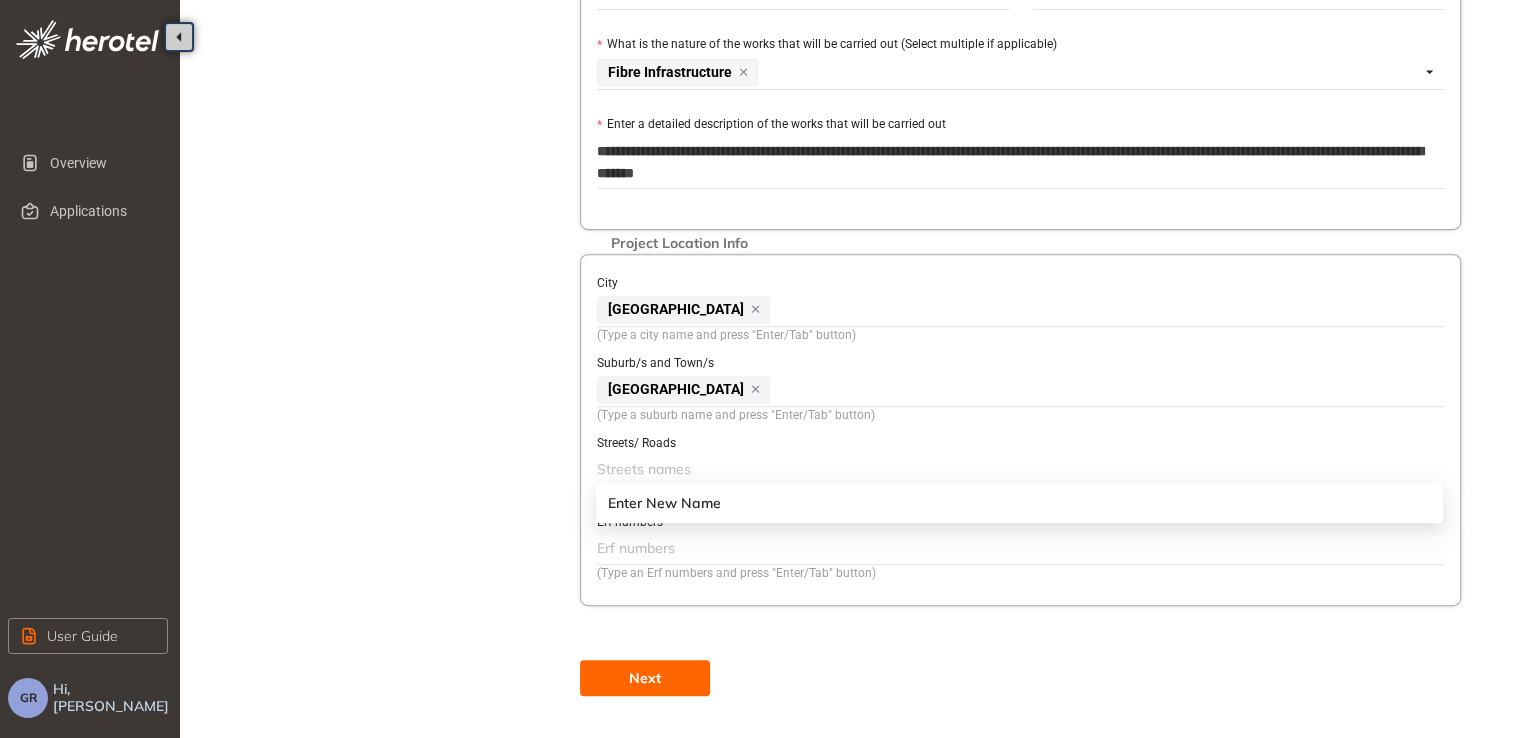 click at bounding box center [1018, 469] 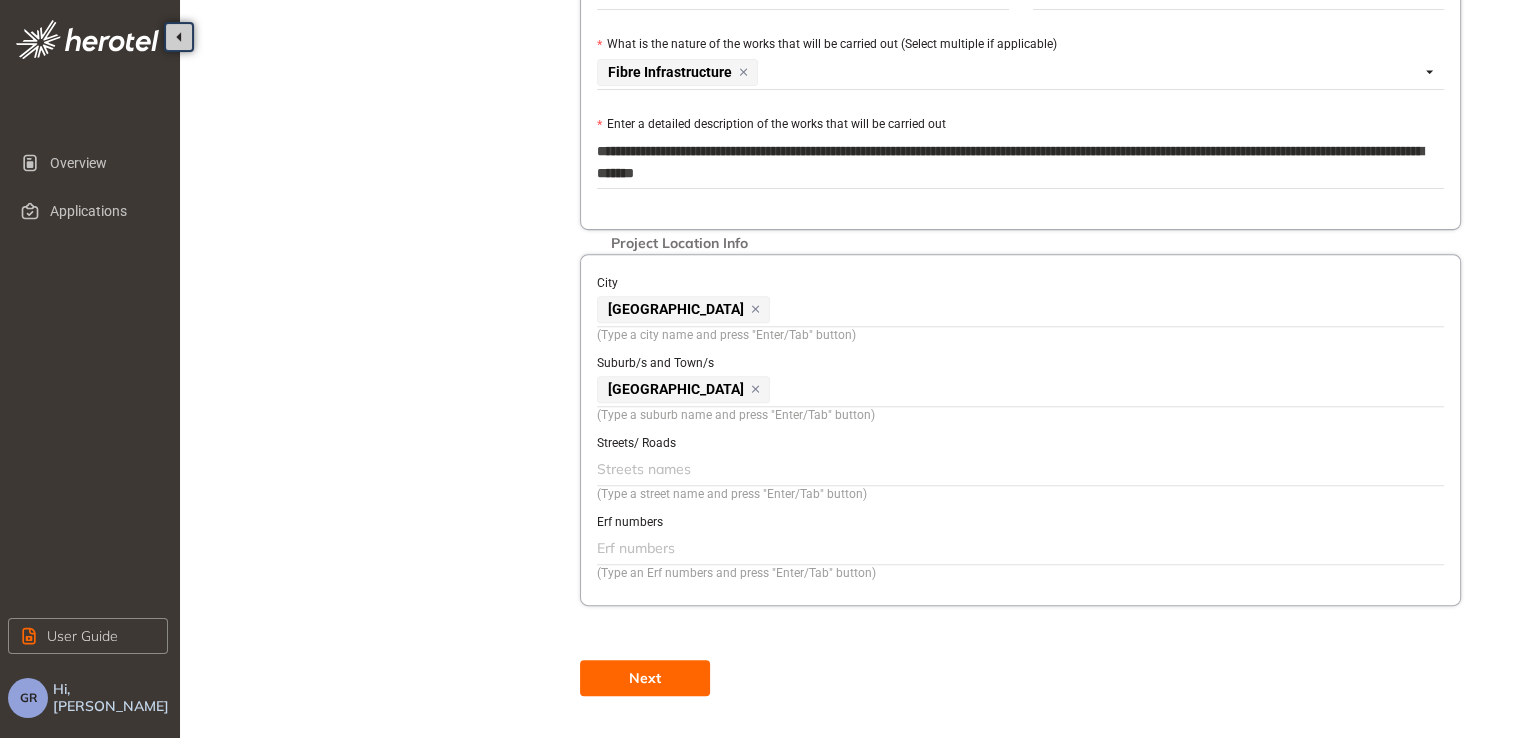 drag, startPoint x: 610, startPoint y: 464, endPoint x: 1032, endPoint y: 458, distance: 422.04266 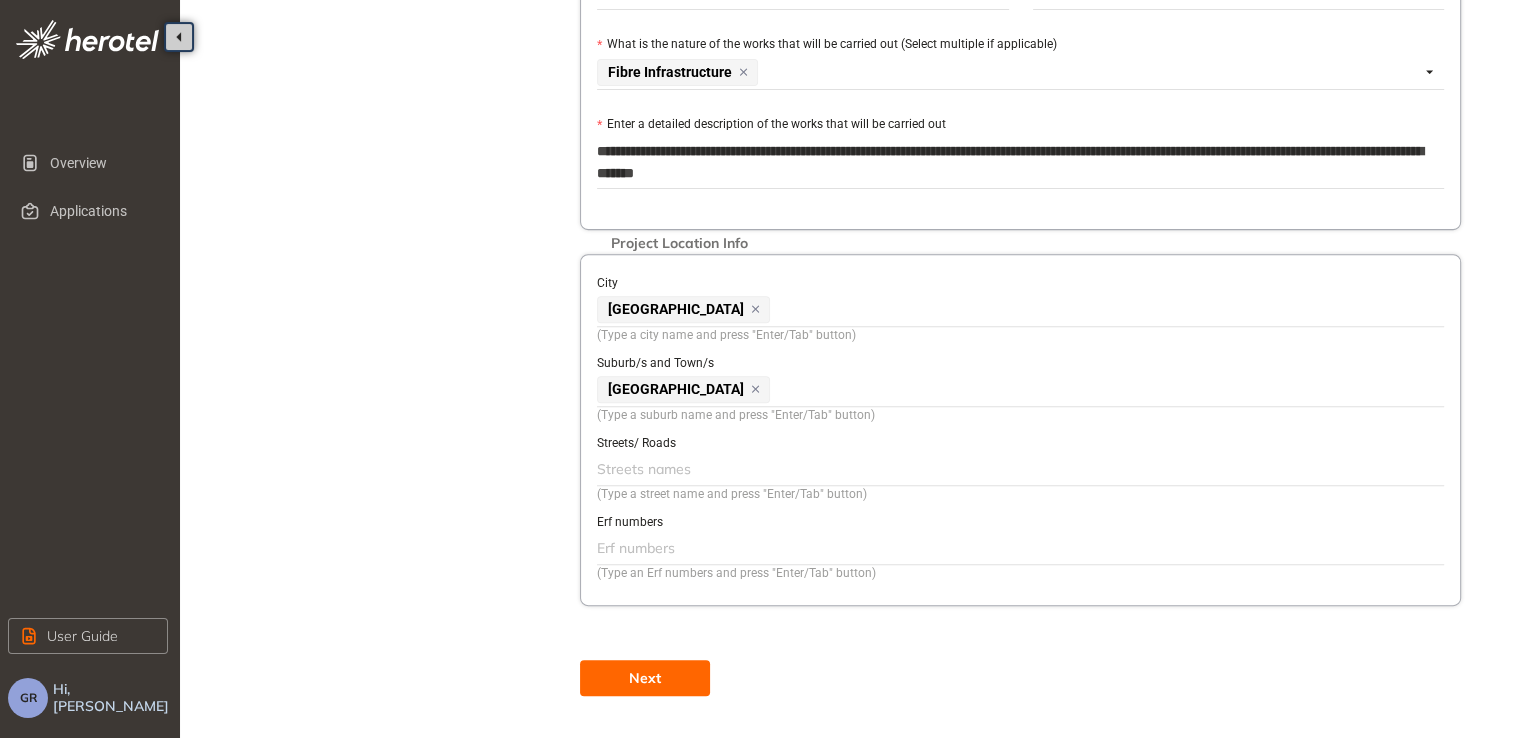 click at bounding box center (1018, 469) 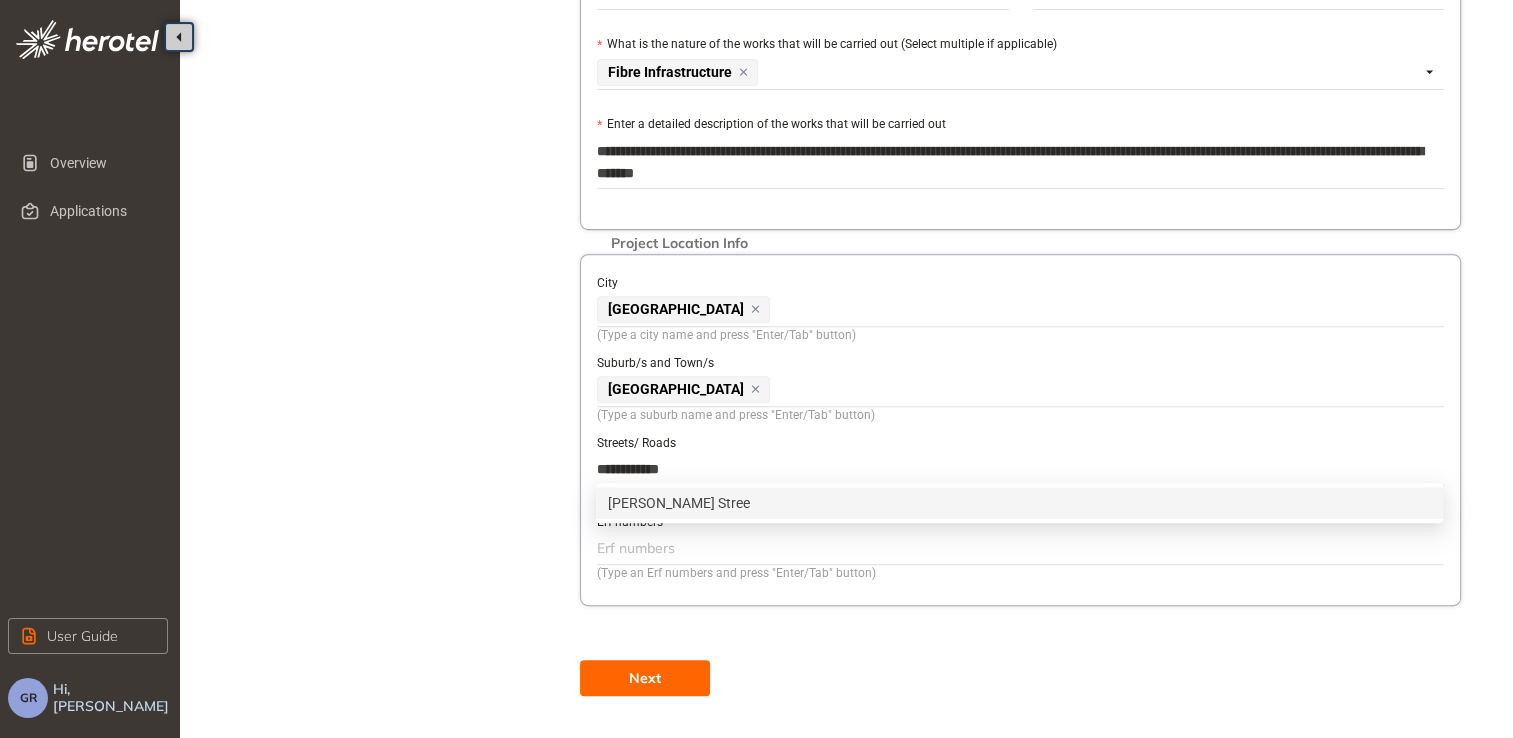 type on "**********" 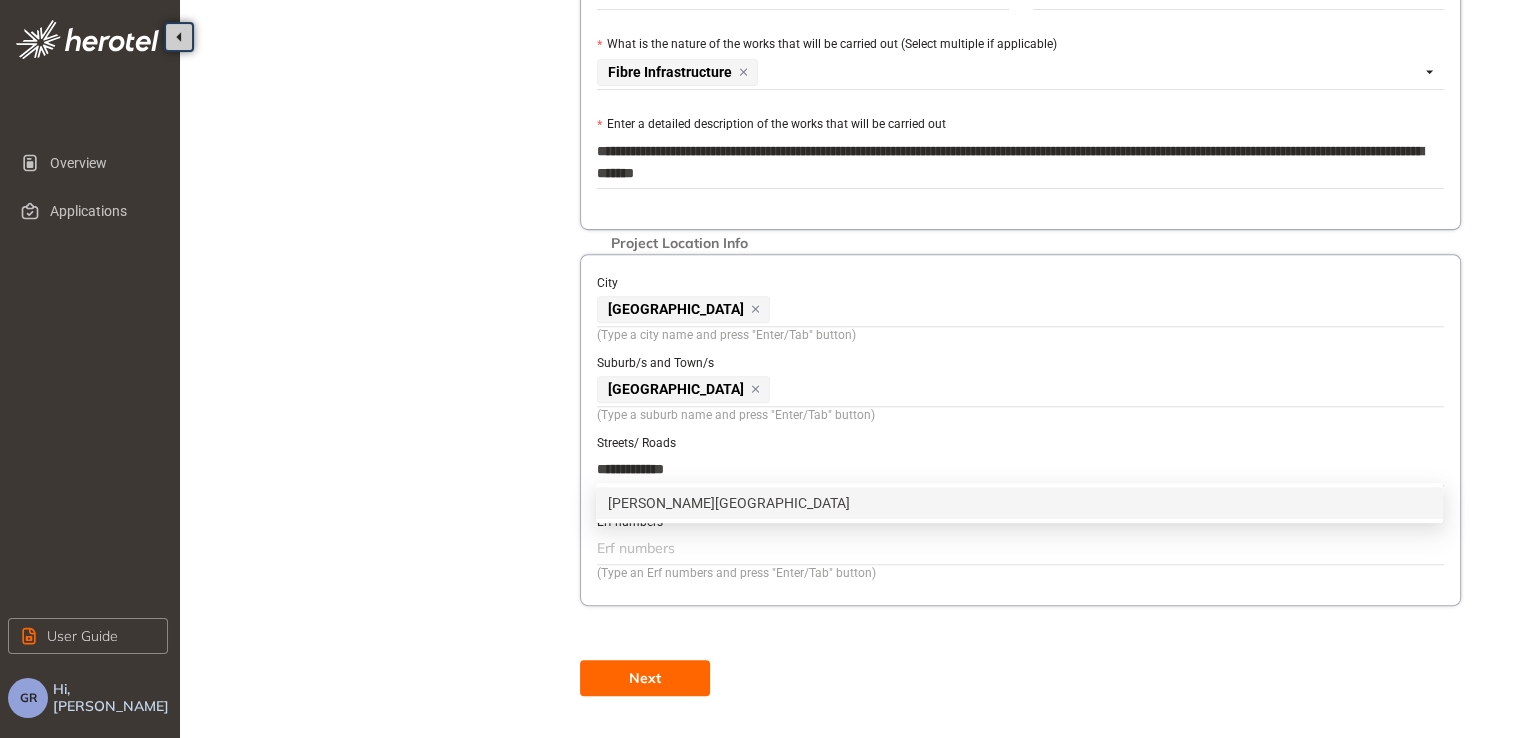 click on "[PERSON_NAME][GEOGRAPHIC_DATA]" at bounding box center [1019, 503] 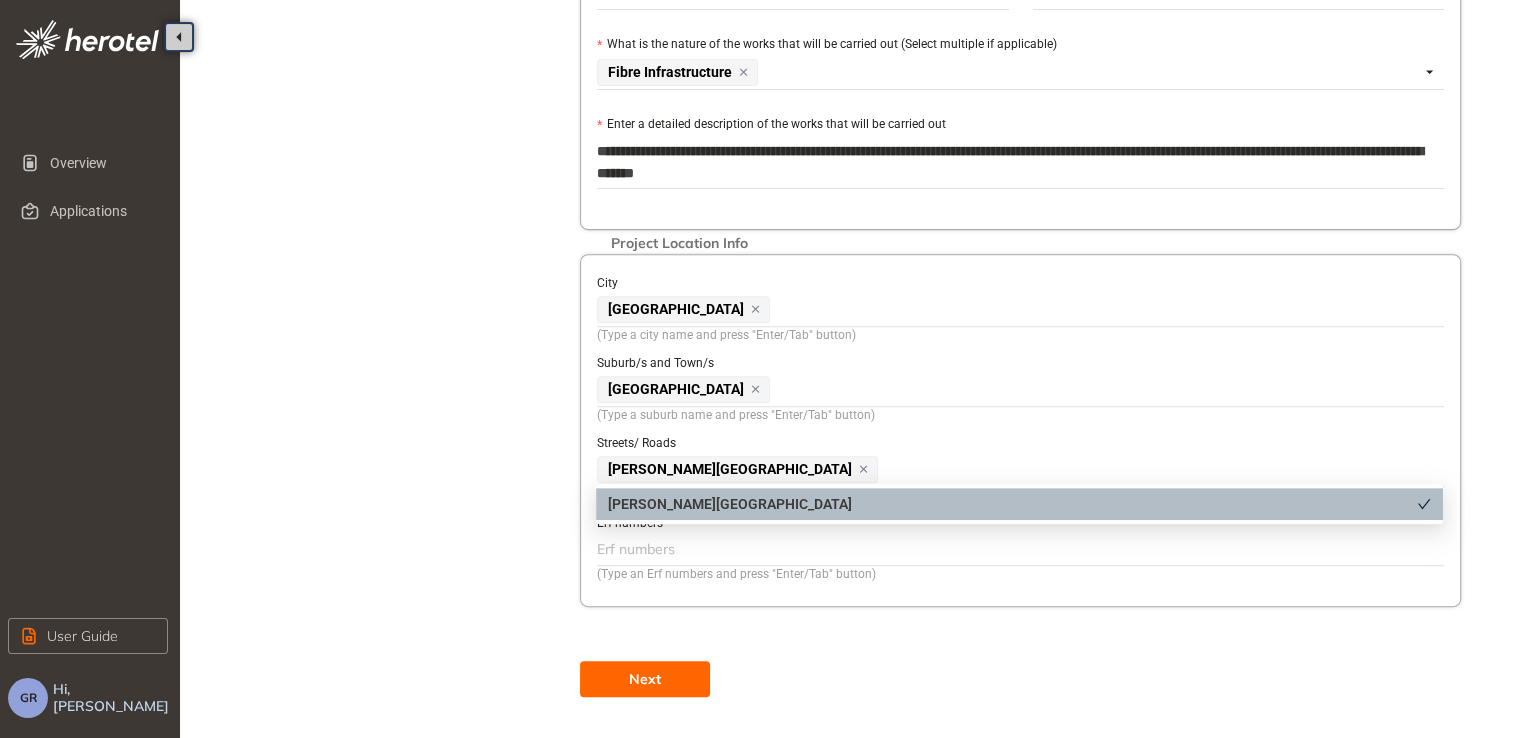 click on "Project Details Location Confirmation Upload documents" at bounding box center (390, 11) 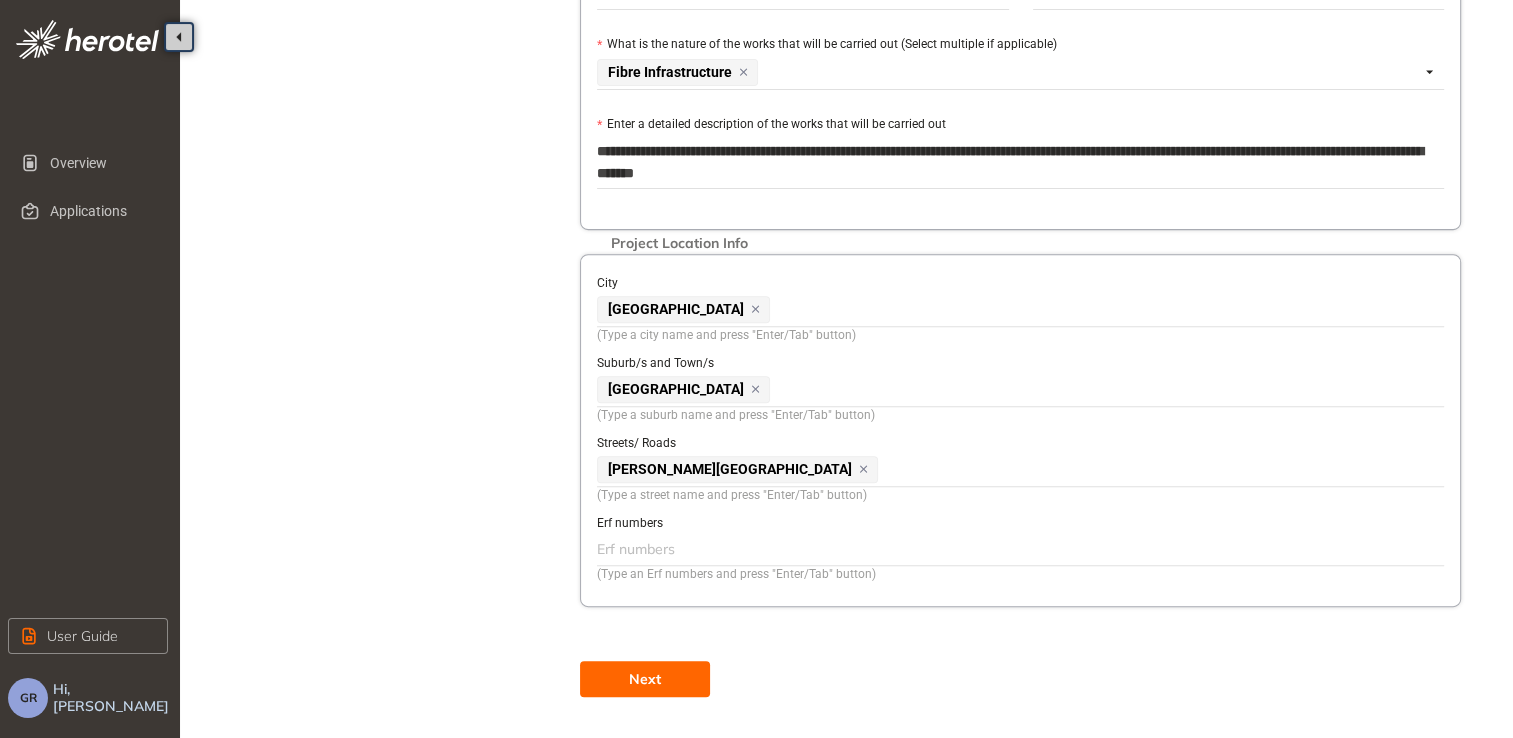 click on "Next" at bounding box center (645, 679) 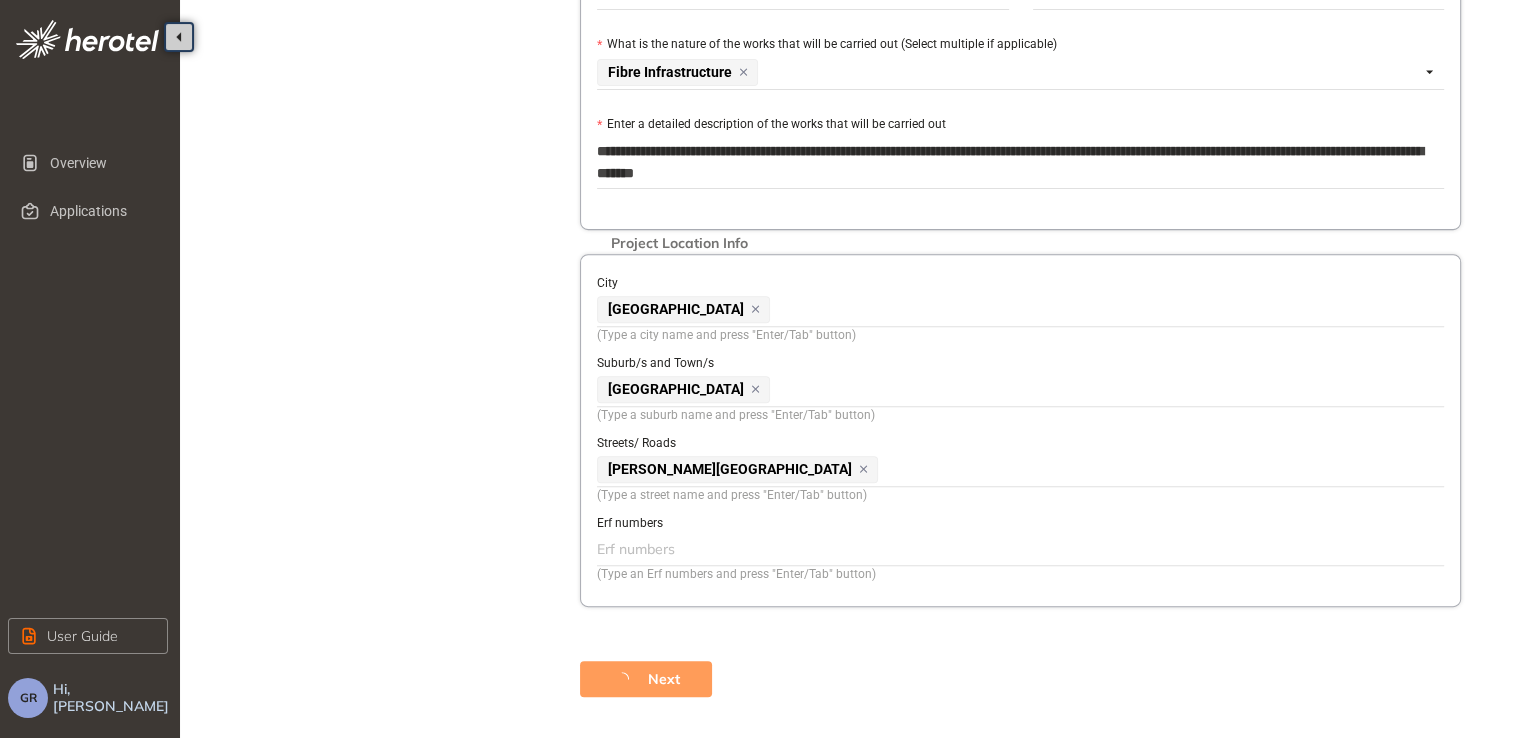 scroll, scrollTop: 92, scrollLeft: 0, axis: vertical 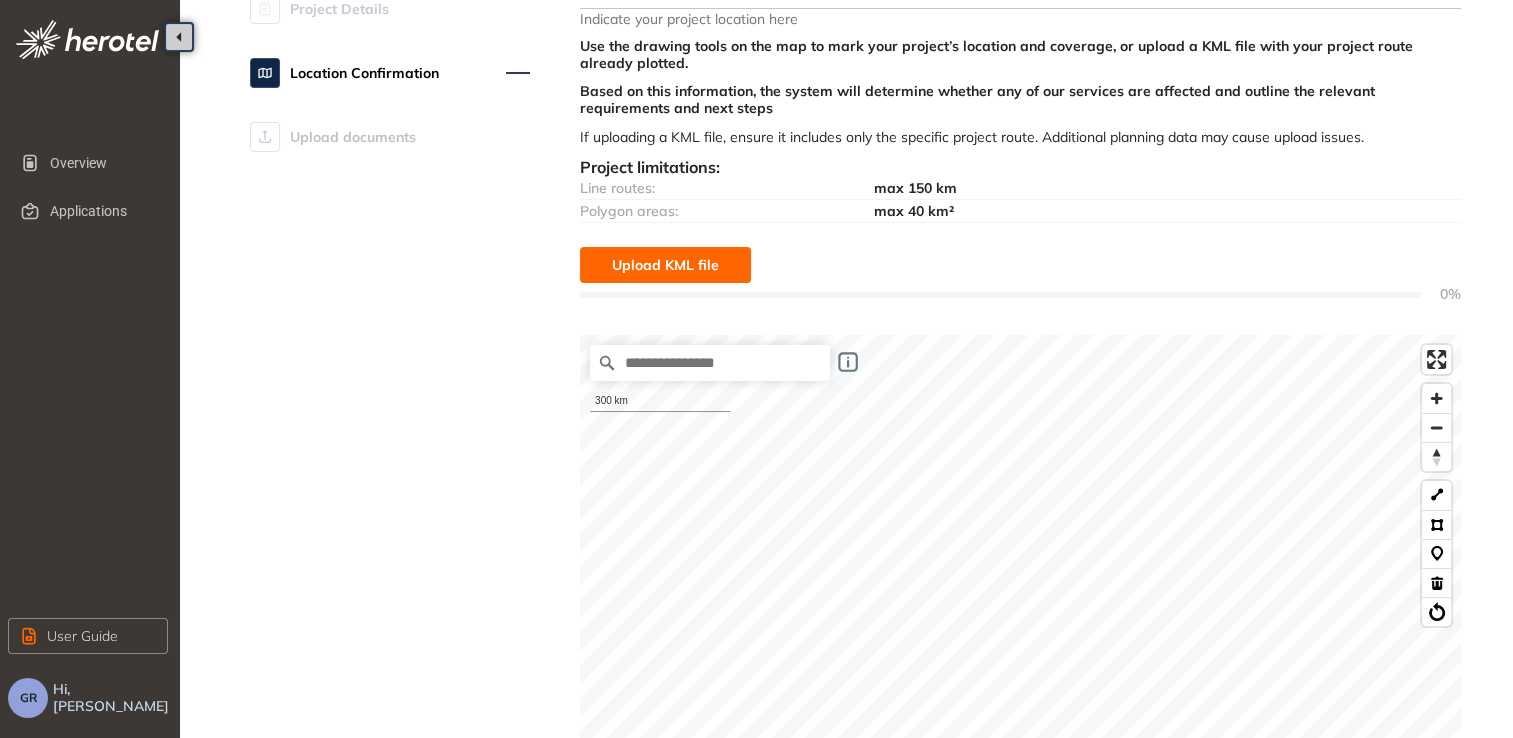 click on "Project Details Location Confirmation Upload documents" at bounding box center [390, 581] 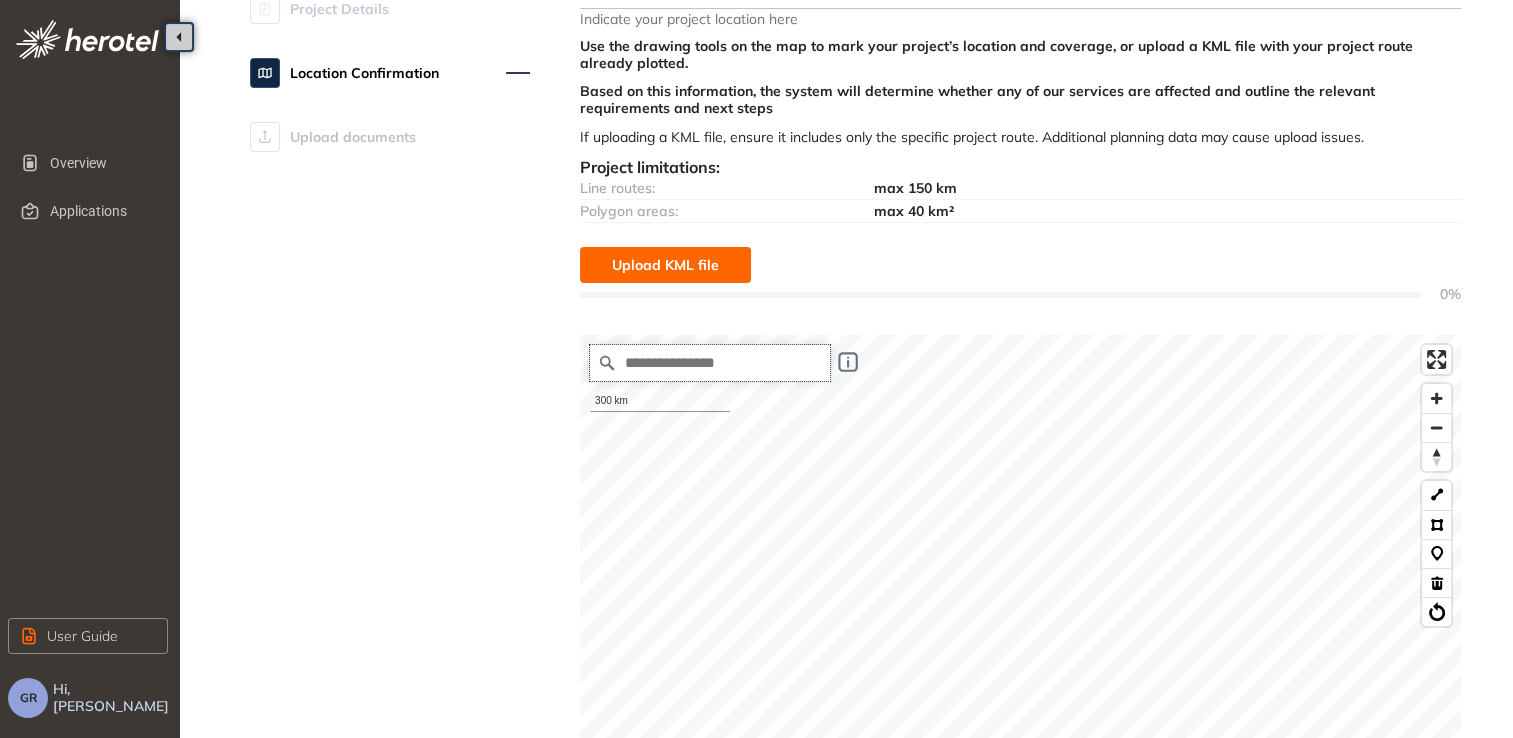 click at bounding box center [710, 363] 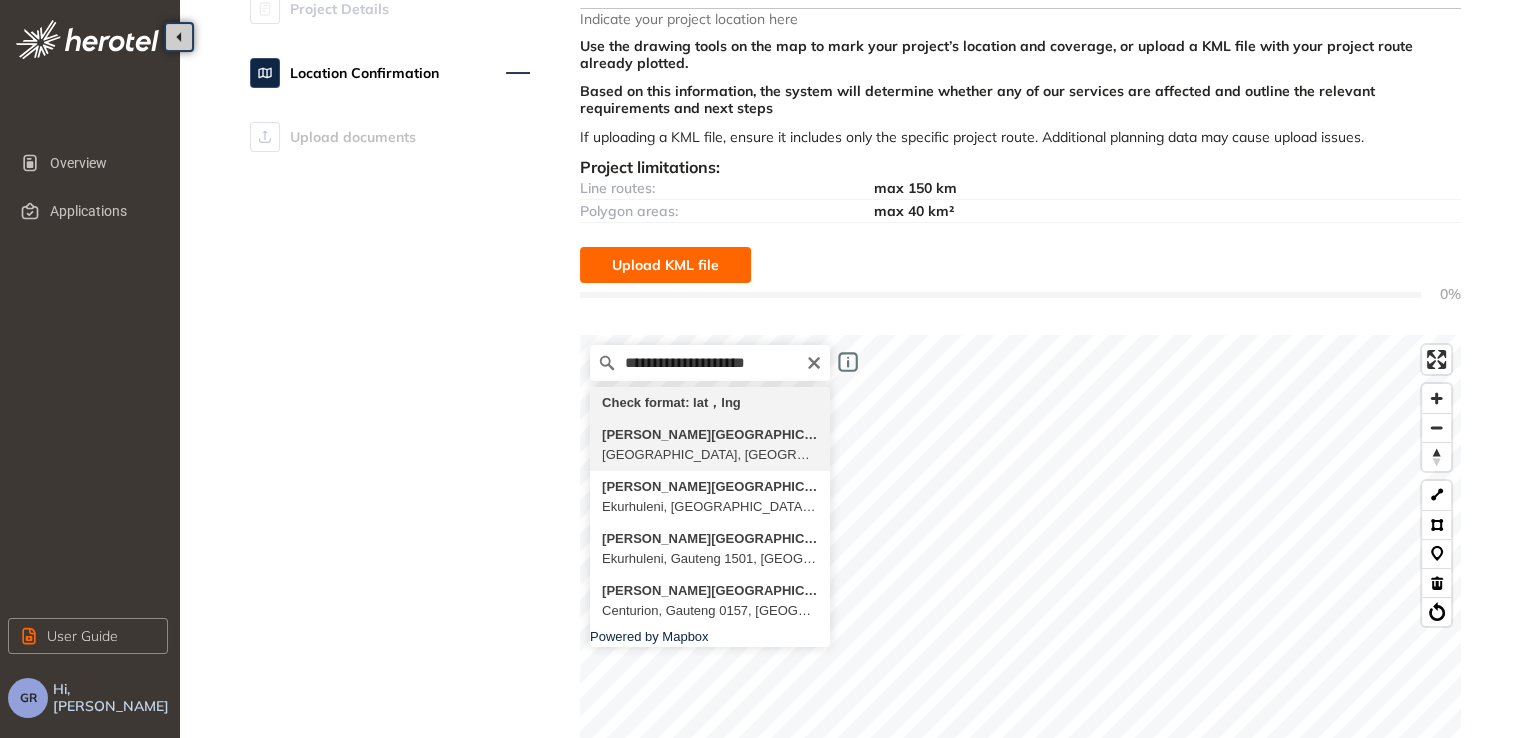 type on "**********" 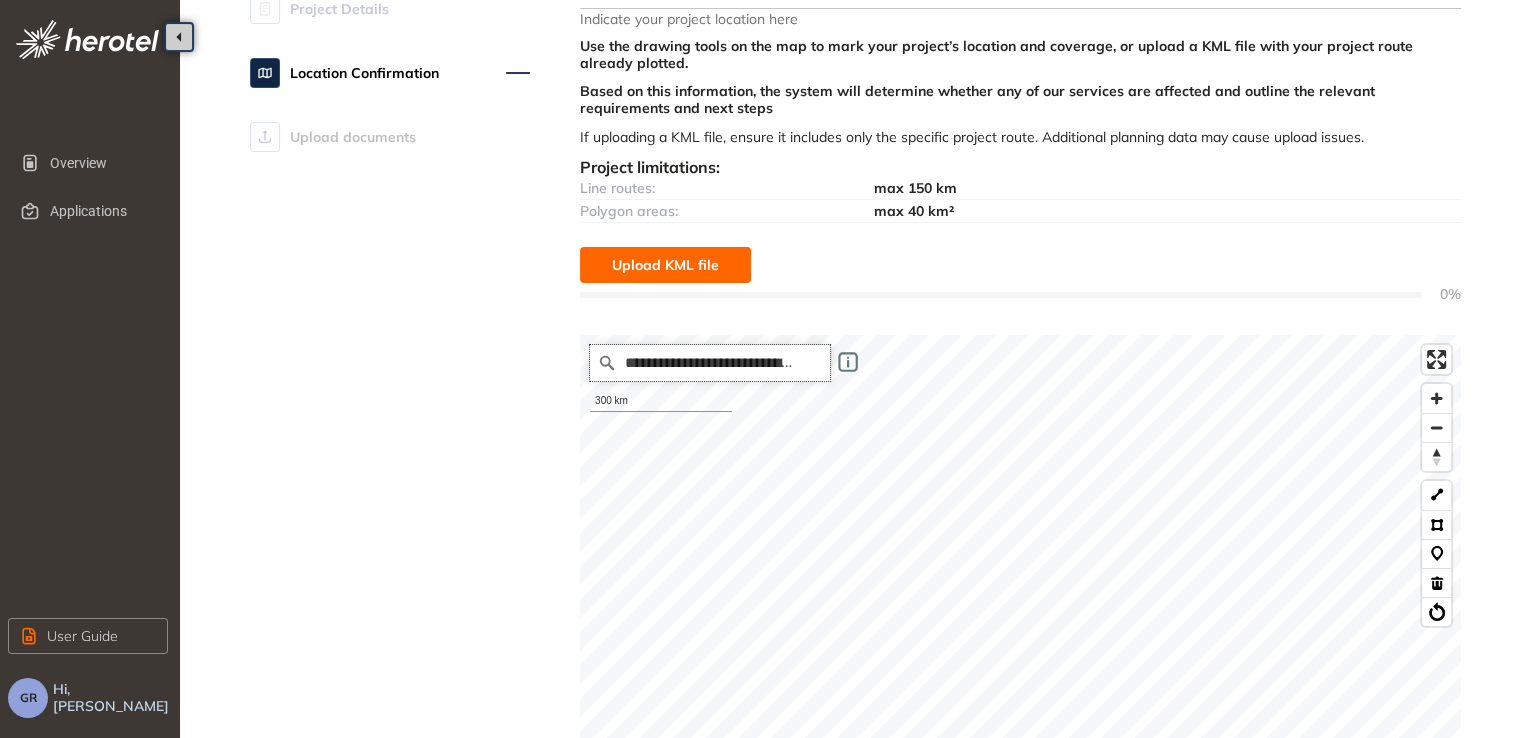 scroll, scrollTop: 0, scrollLeft: 0, axis: both 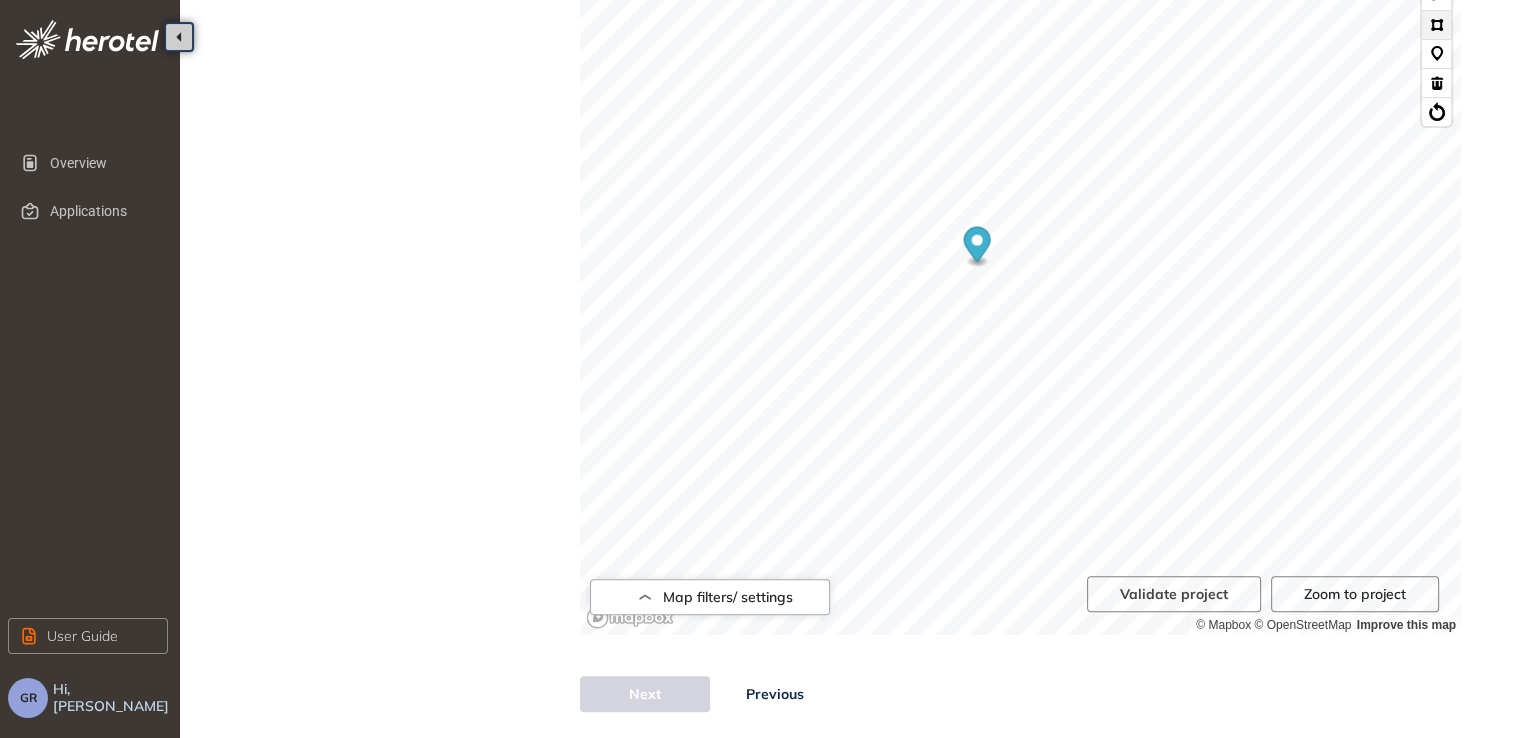 click at bounding box center [1436, 24] 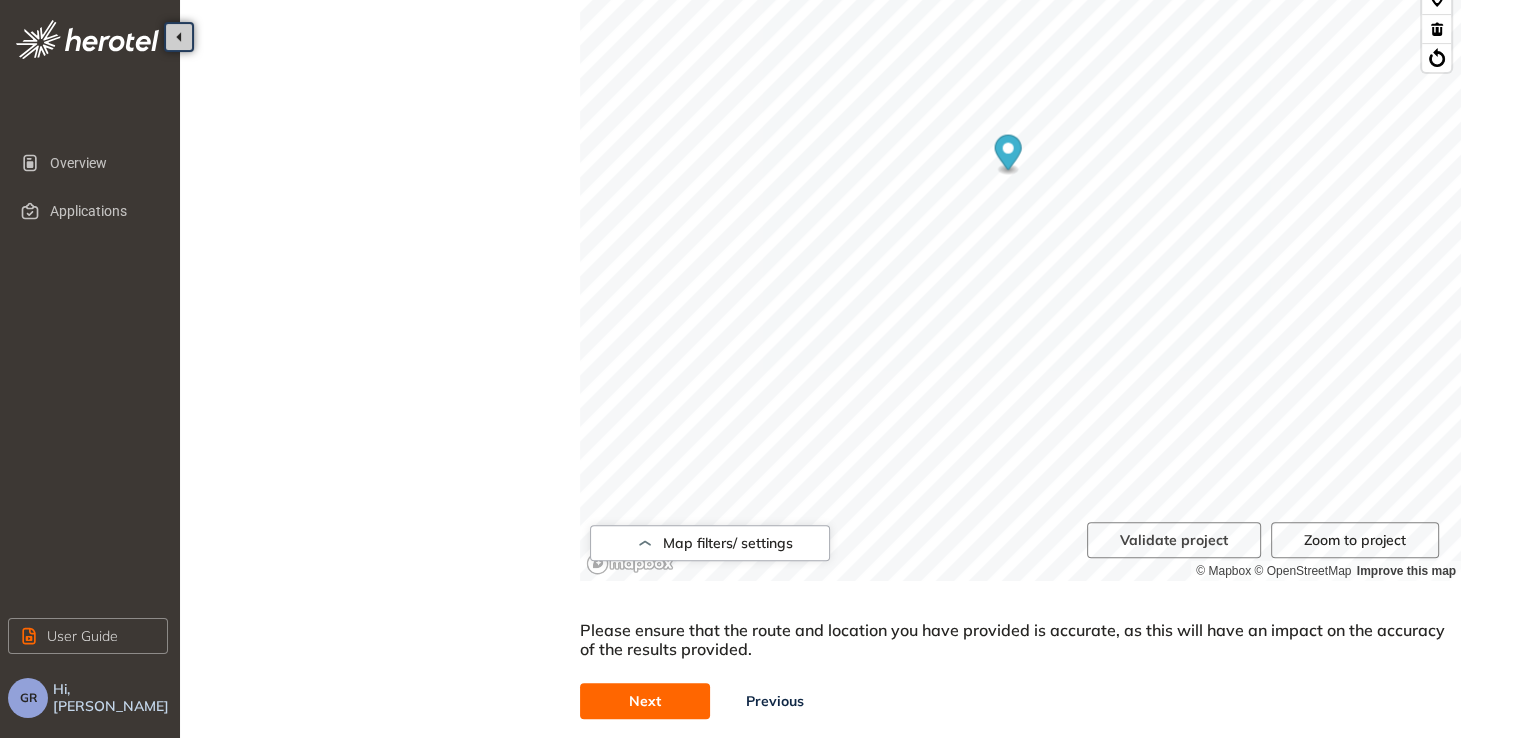 scroll, scrollTop: 676, scrollLeft: 0, axis: vertical 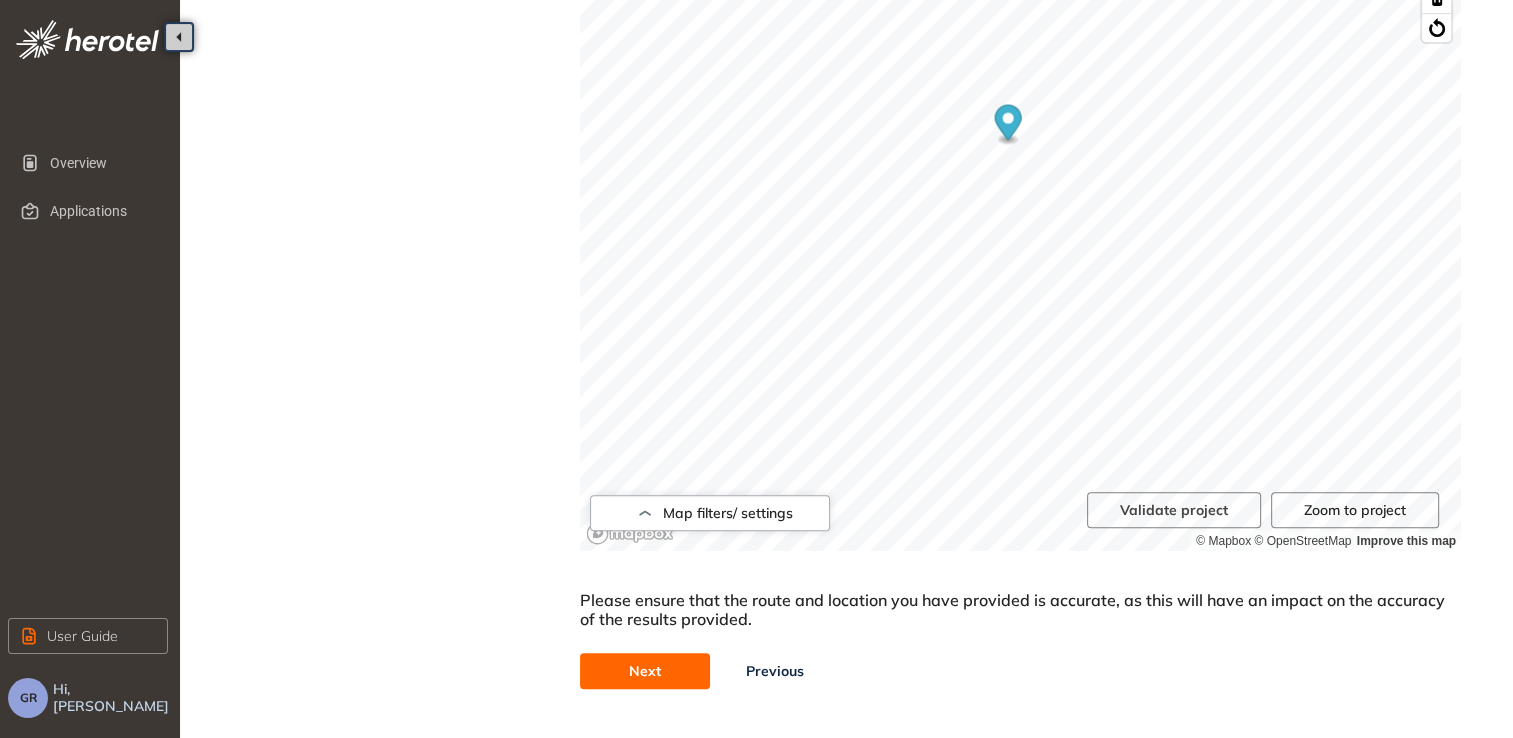 click on "Next" at bounding box center [645, 671] 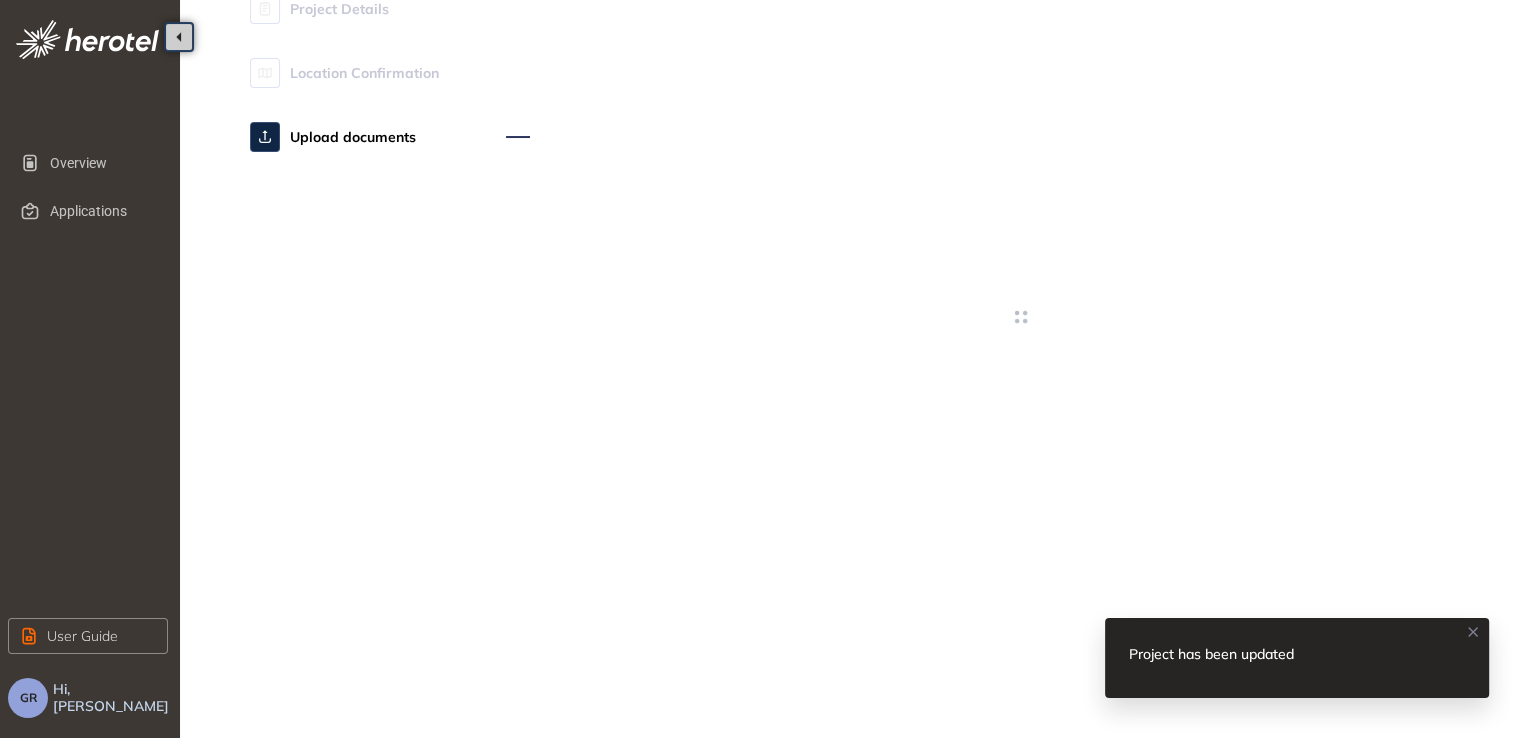 scroll, scrollTop: 0, scrollLeft: 0, axis: both 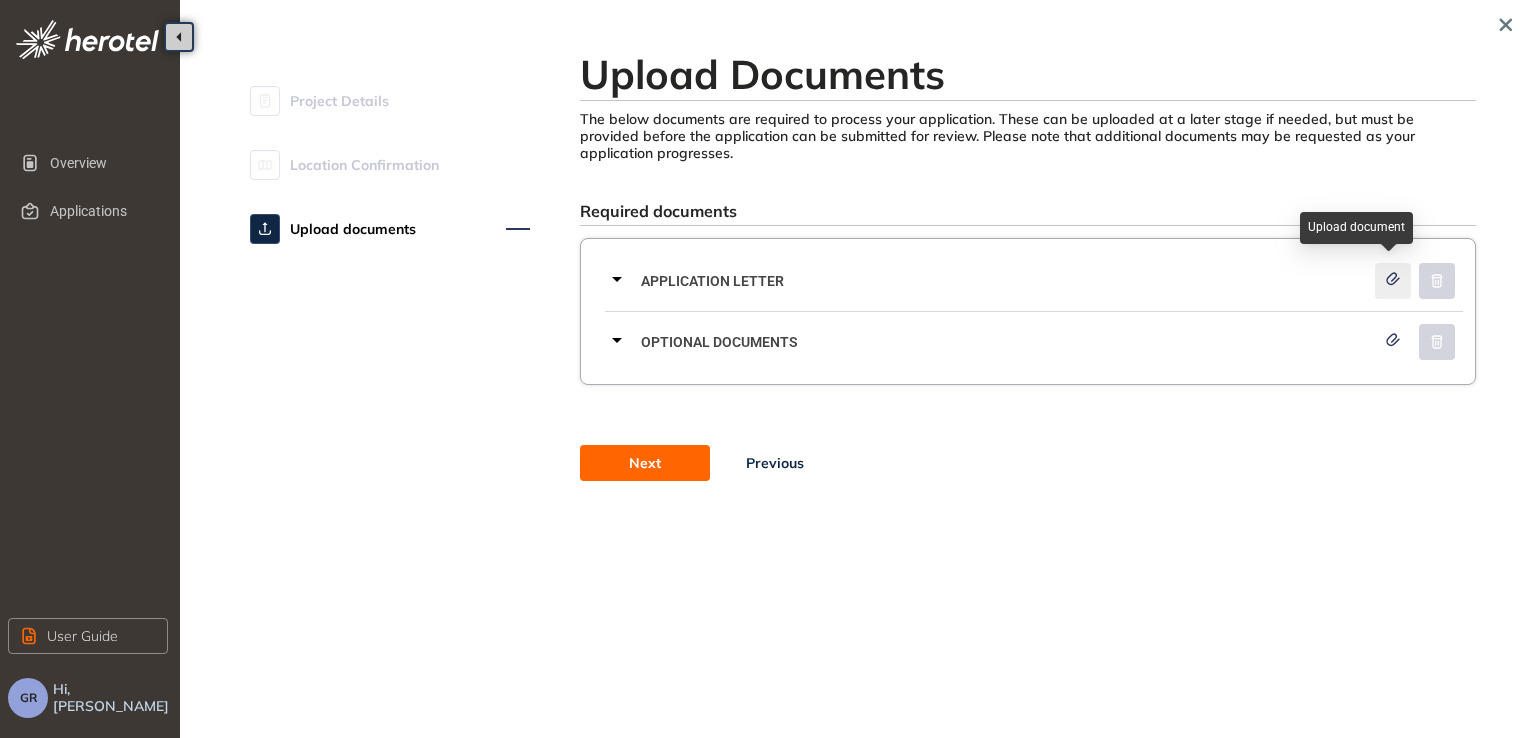 click 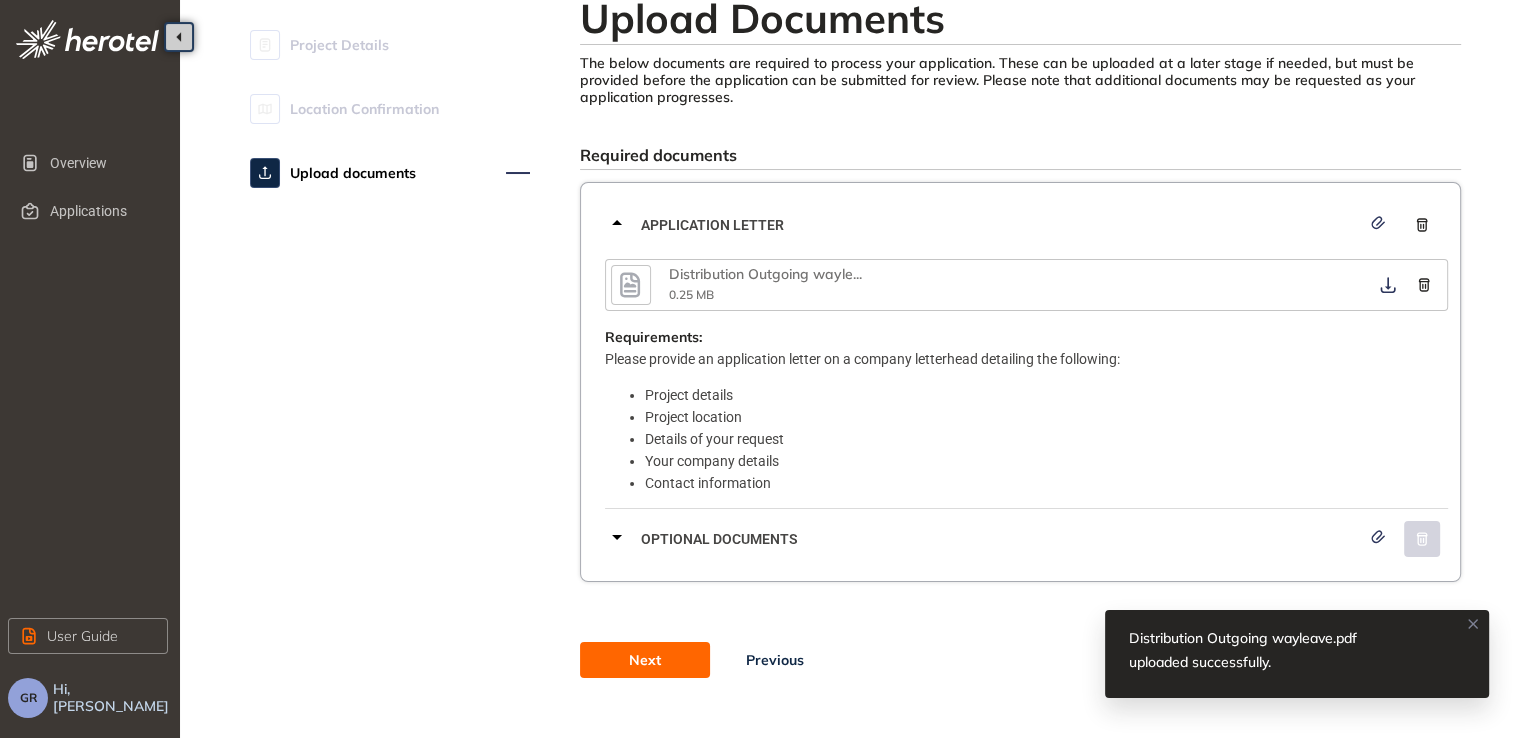 scroll, scrollTop: 84, scrollLeft: 0, axis: vertical 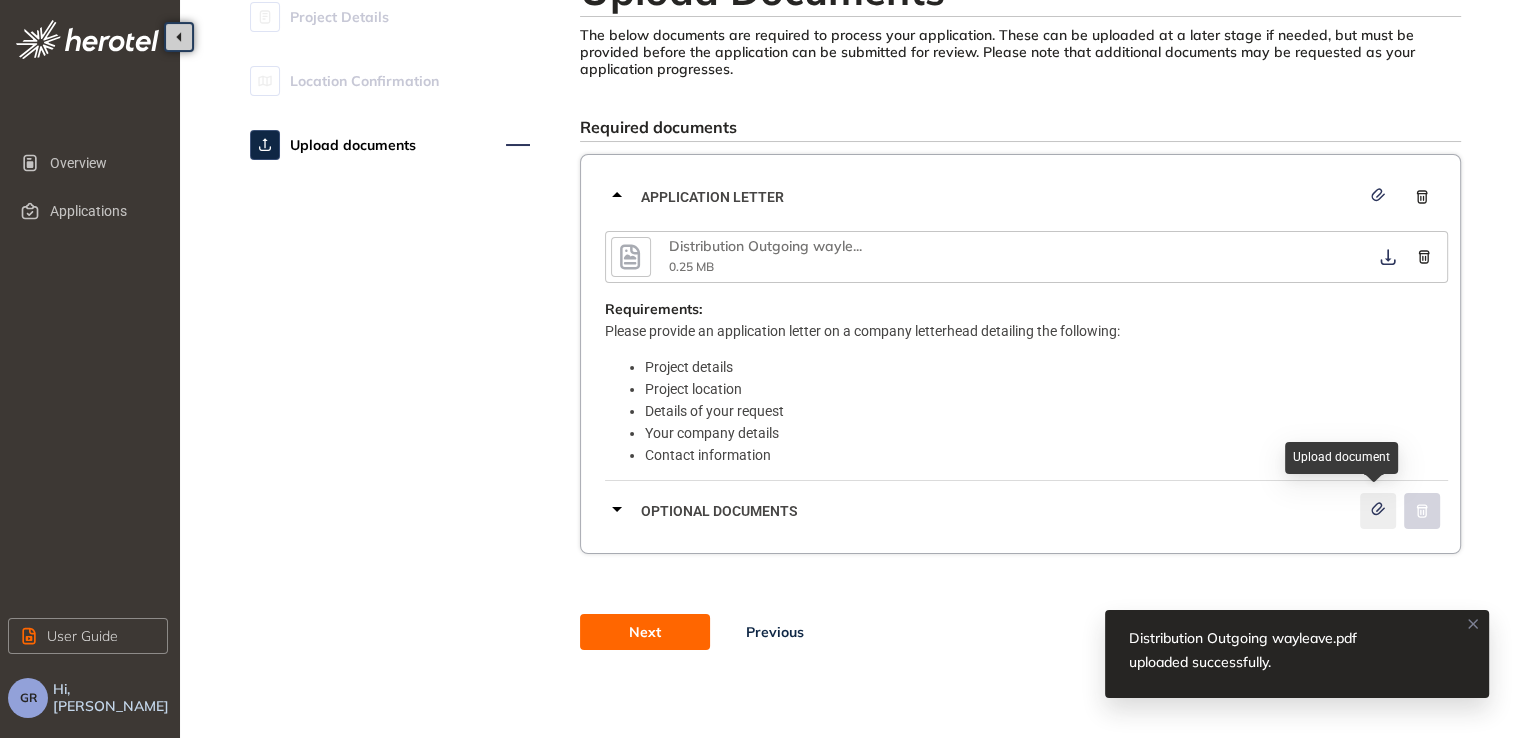 click 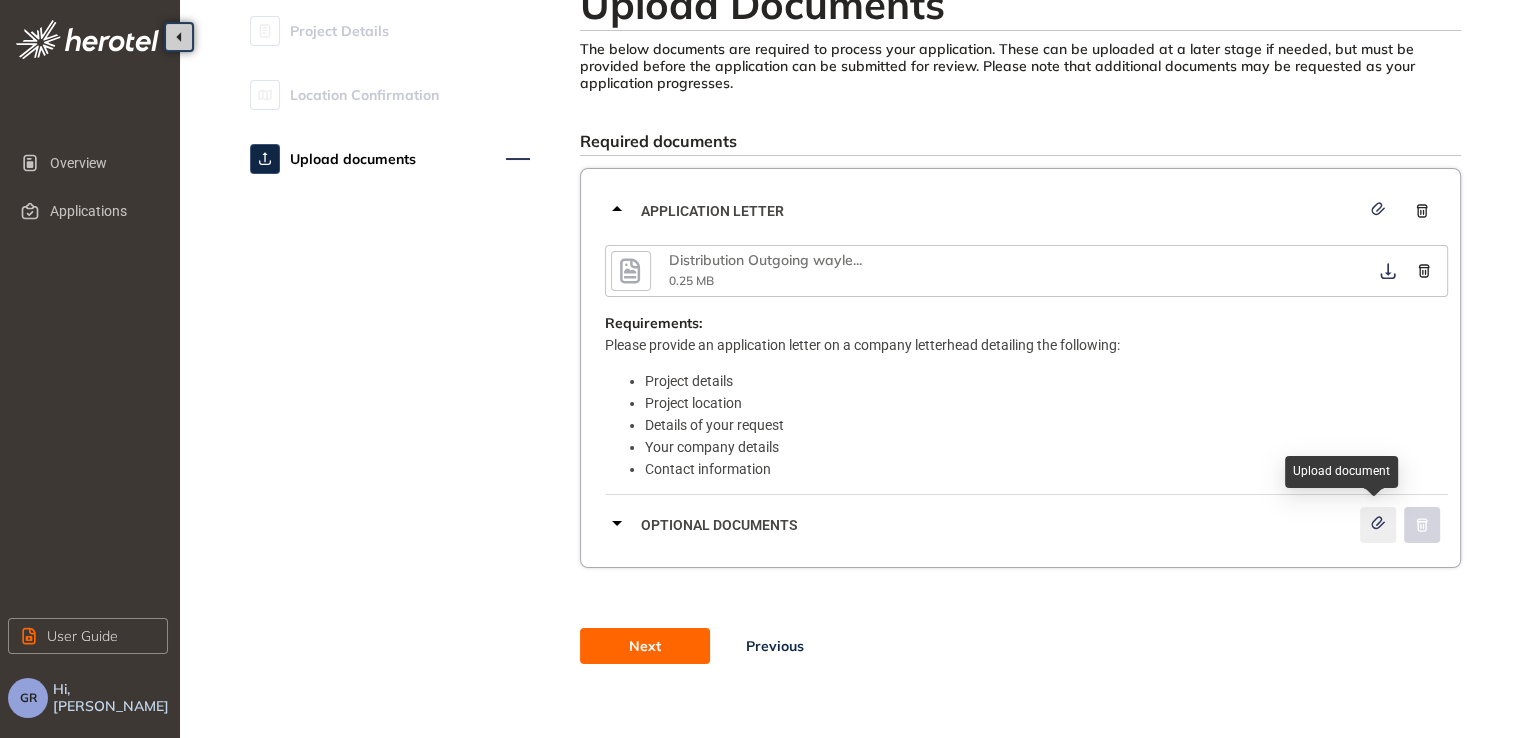 scroll, scrollTop: 0, scrollLeft: 0, axis: both 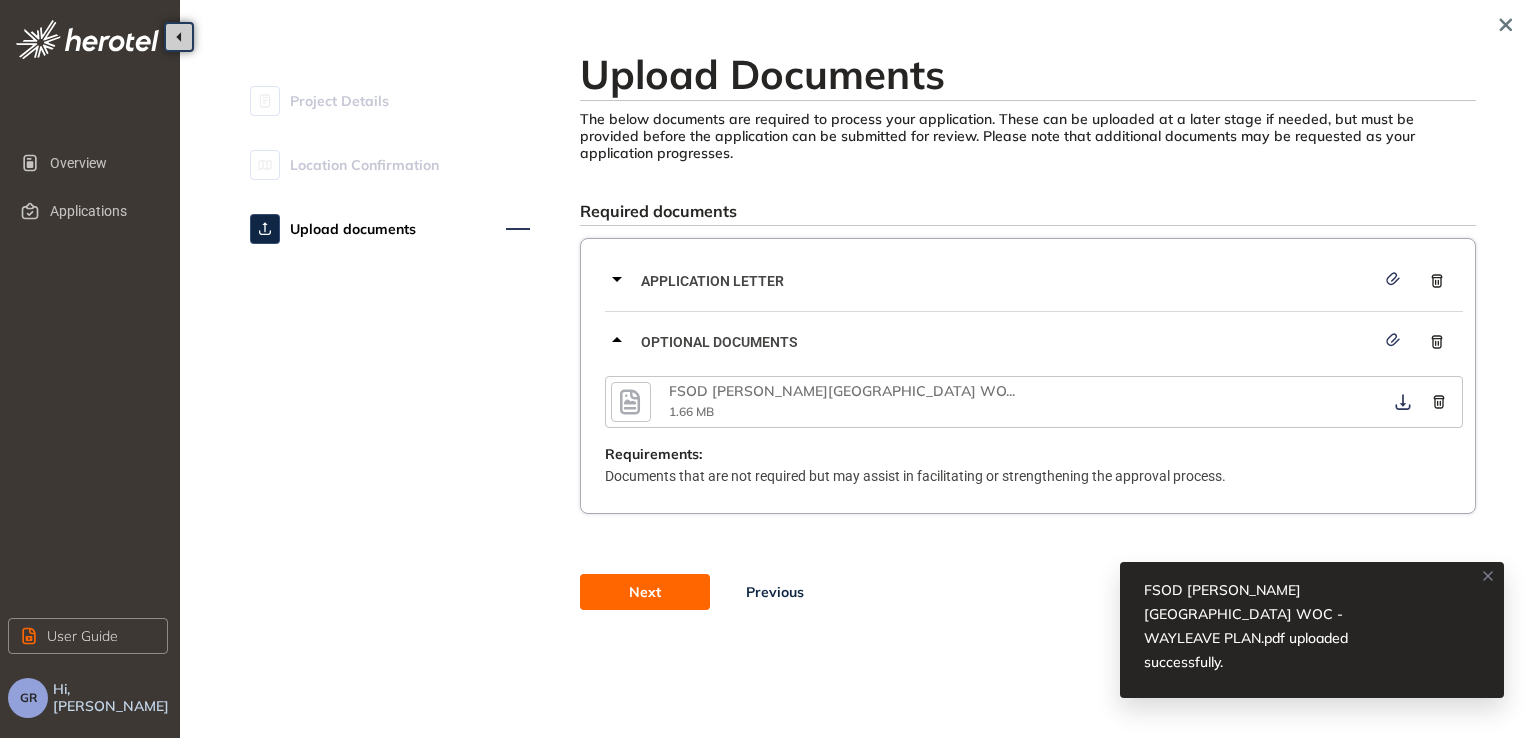 click on "Next" at bounding box center [645, 592] 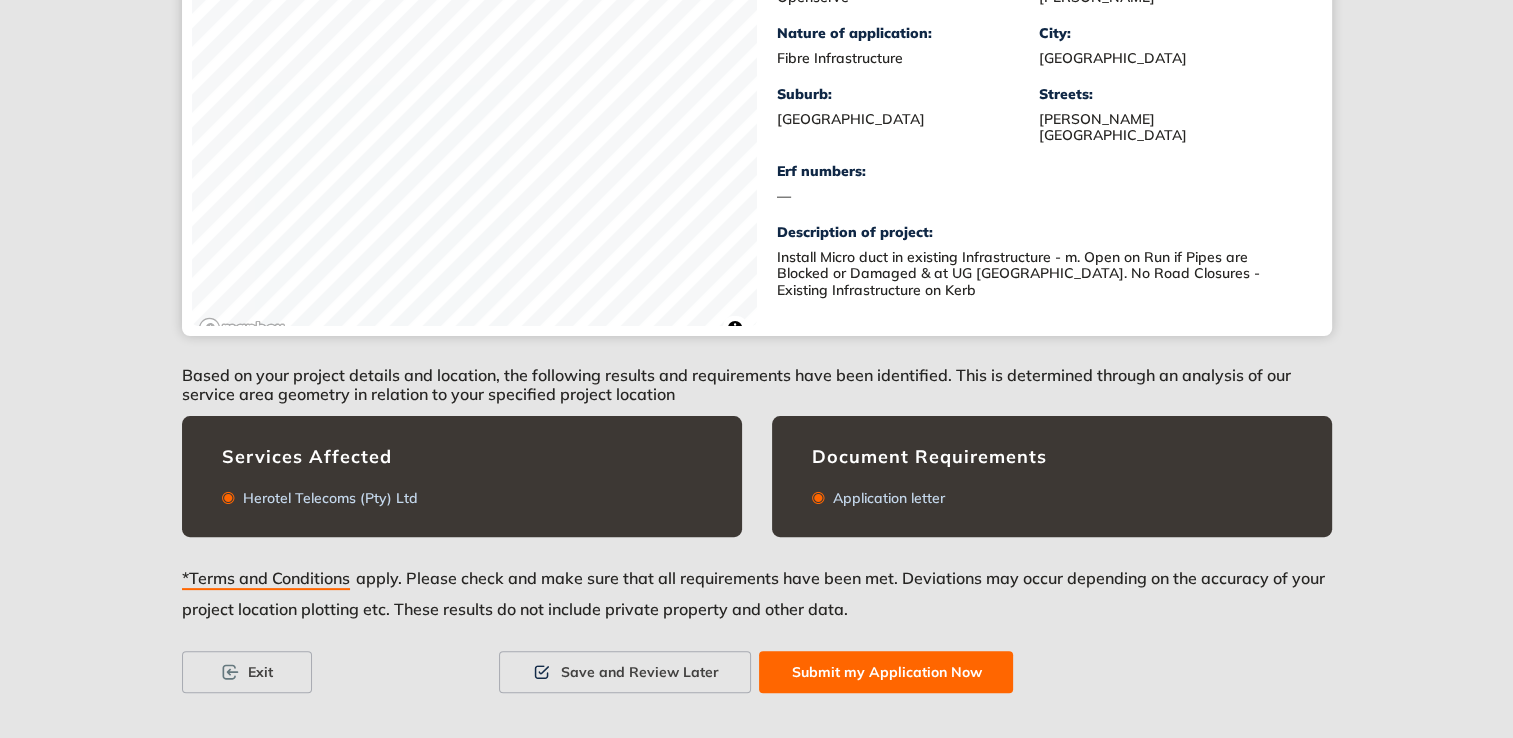 scroll, scrollTop: 438, scrollLeft: 0, axis: vertical 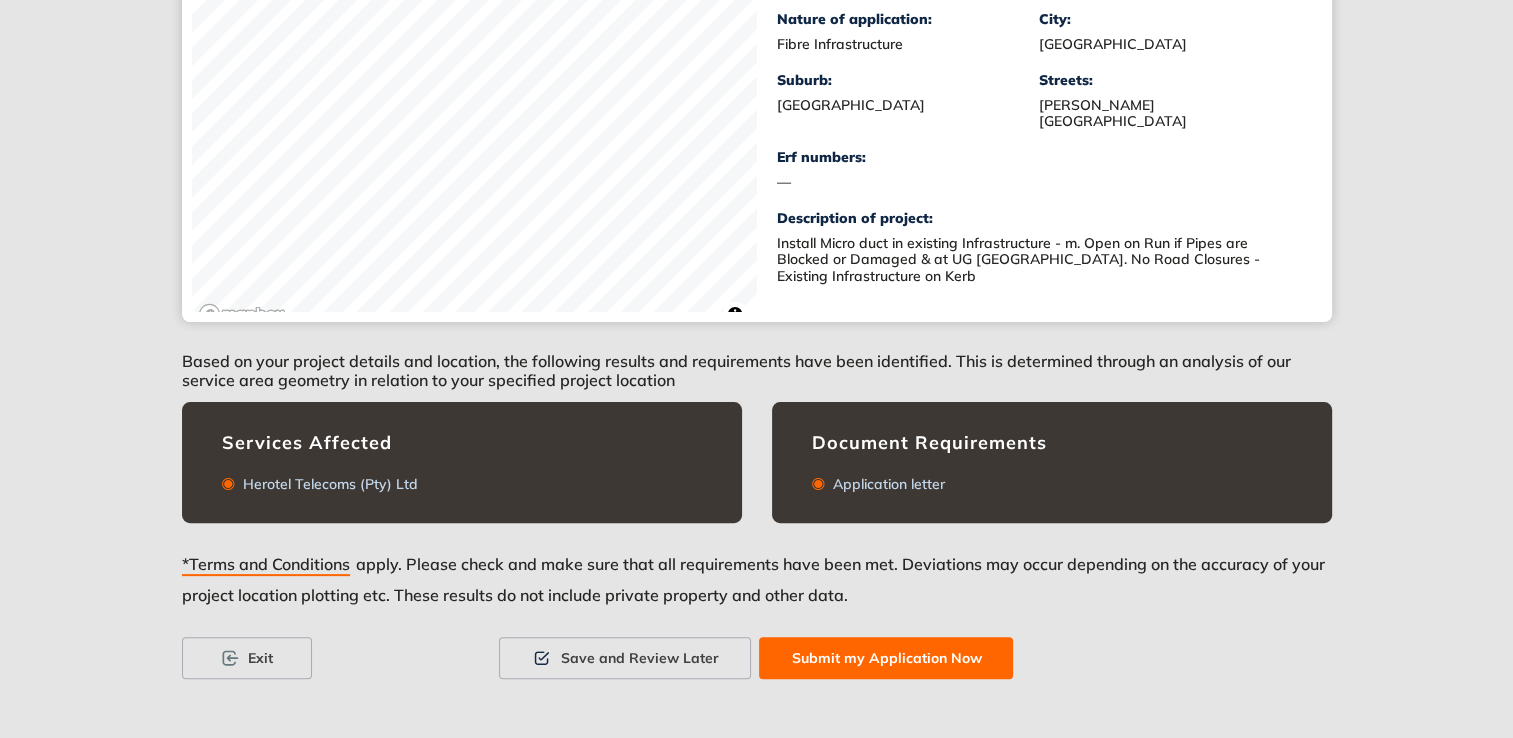 click on "Submit my Application Now" at bounding box center (886, 658) 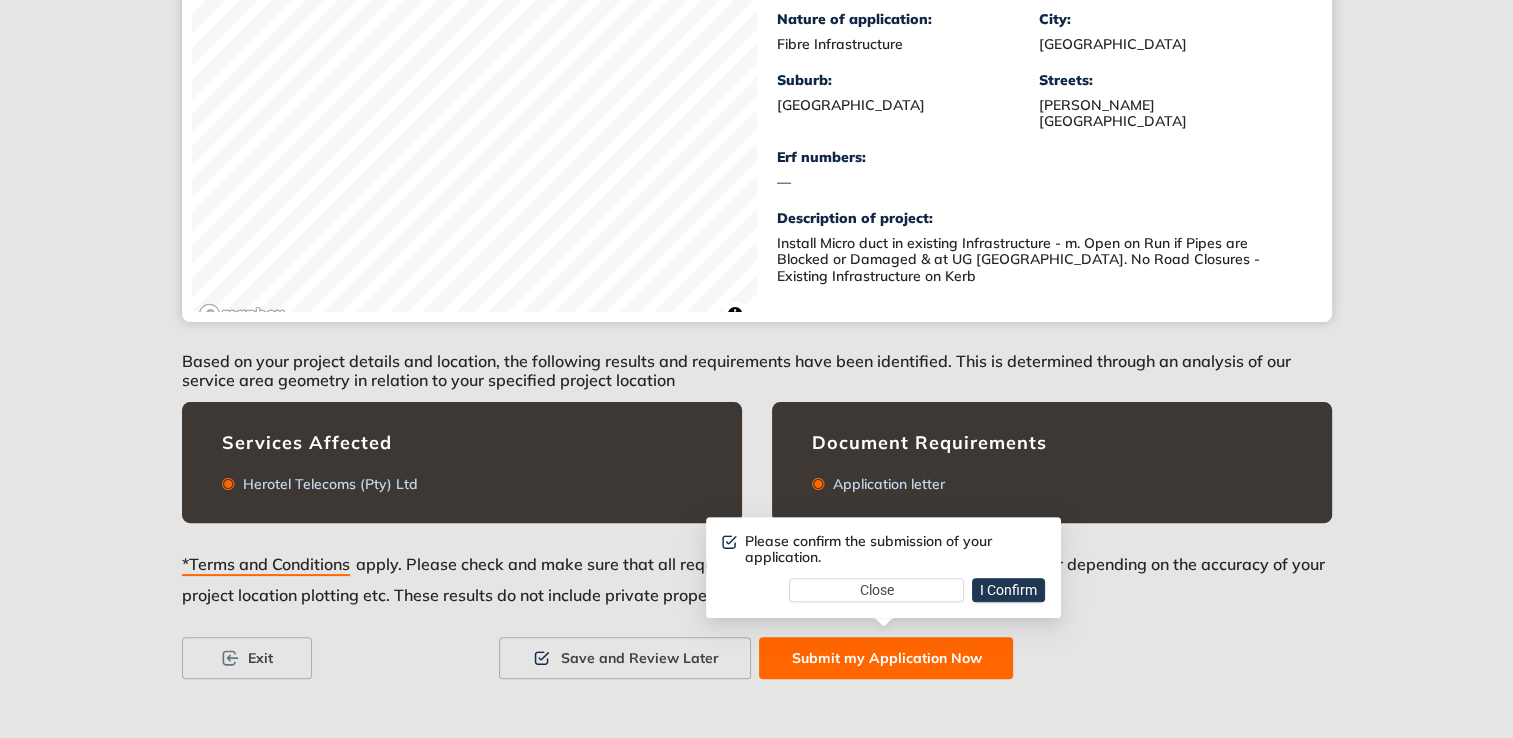 click on "I Confirm" at bounding box center [1008, 590] 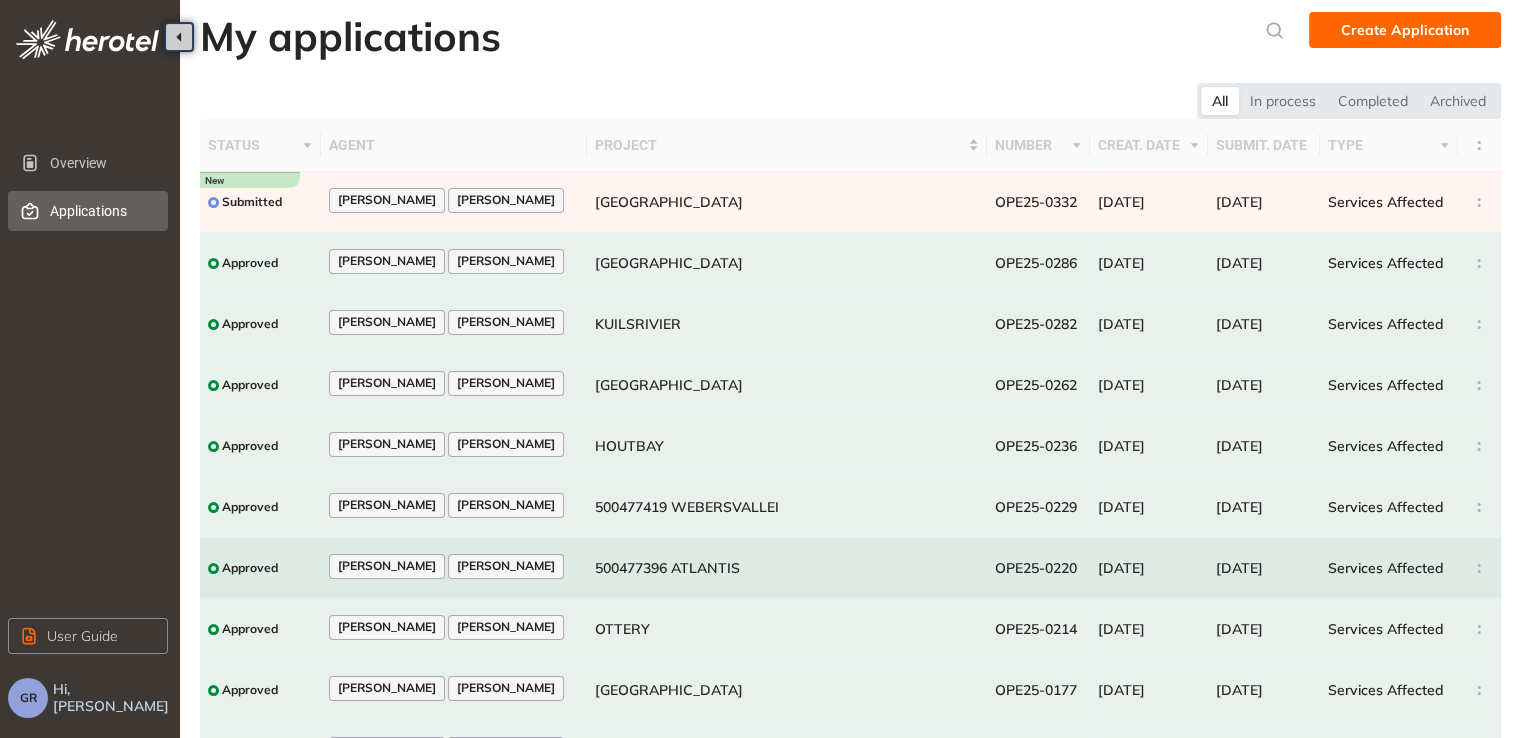 scroll, scrollTop: 0, scrollLeft: 0, axis: both 